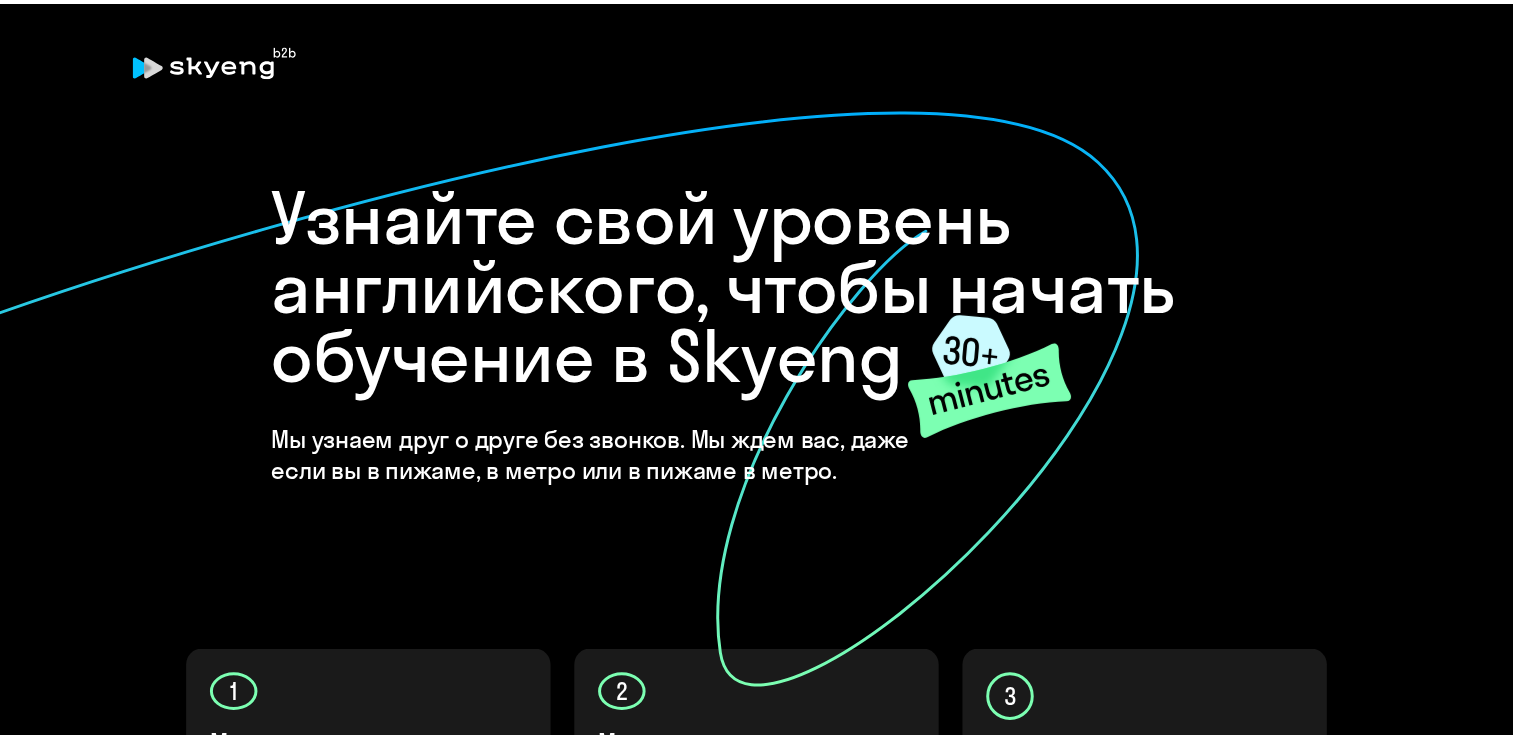 scroll, scrollTop: 0, scrollLeft: 0, axis: both 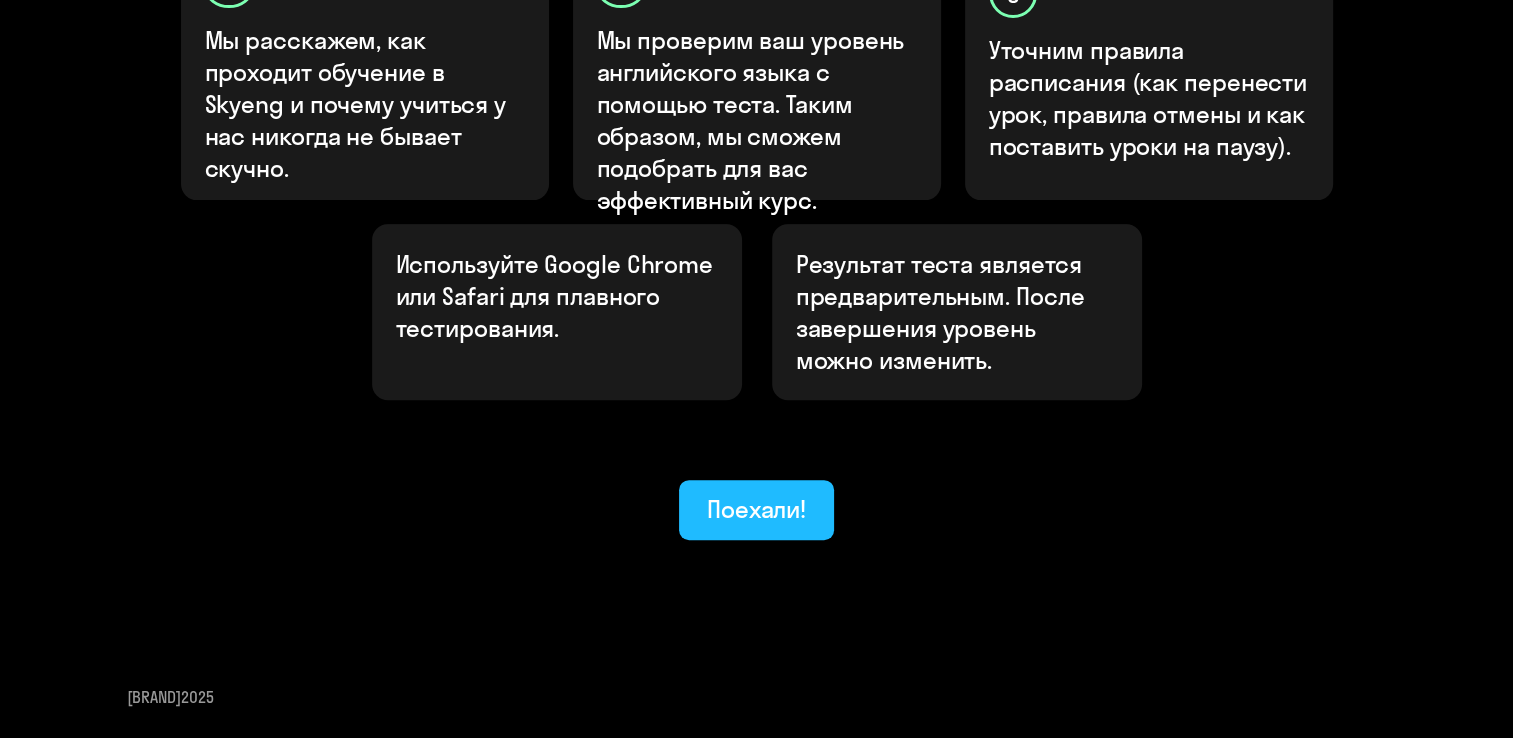 click on "Поехали!" 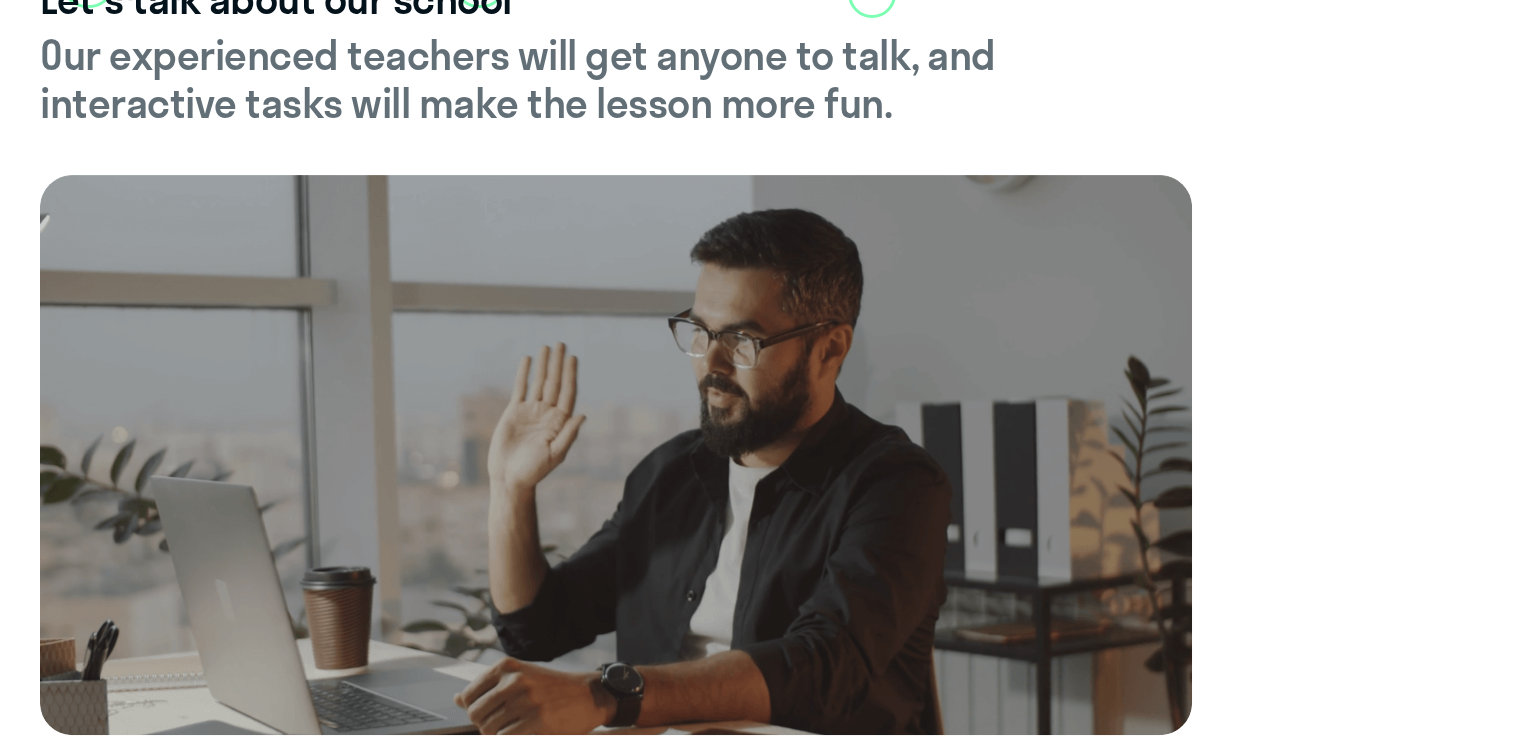 scroll, scrollTop: 0, scrollLeft: 0, axis: both 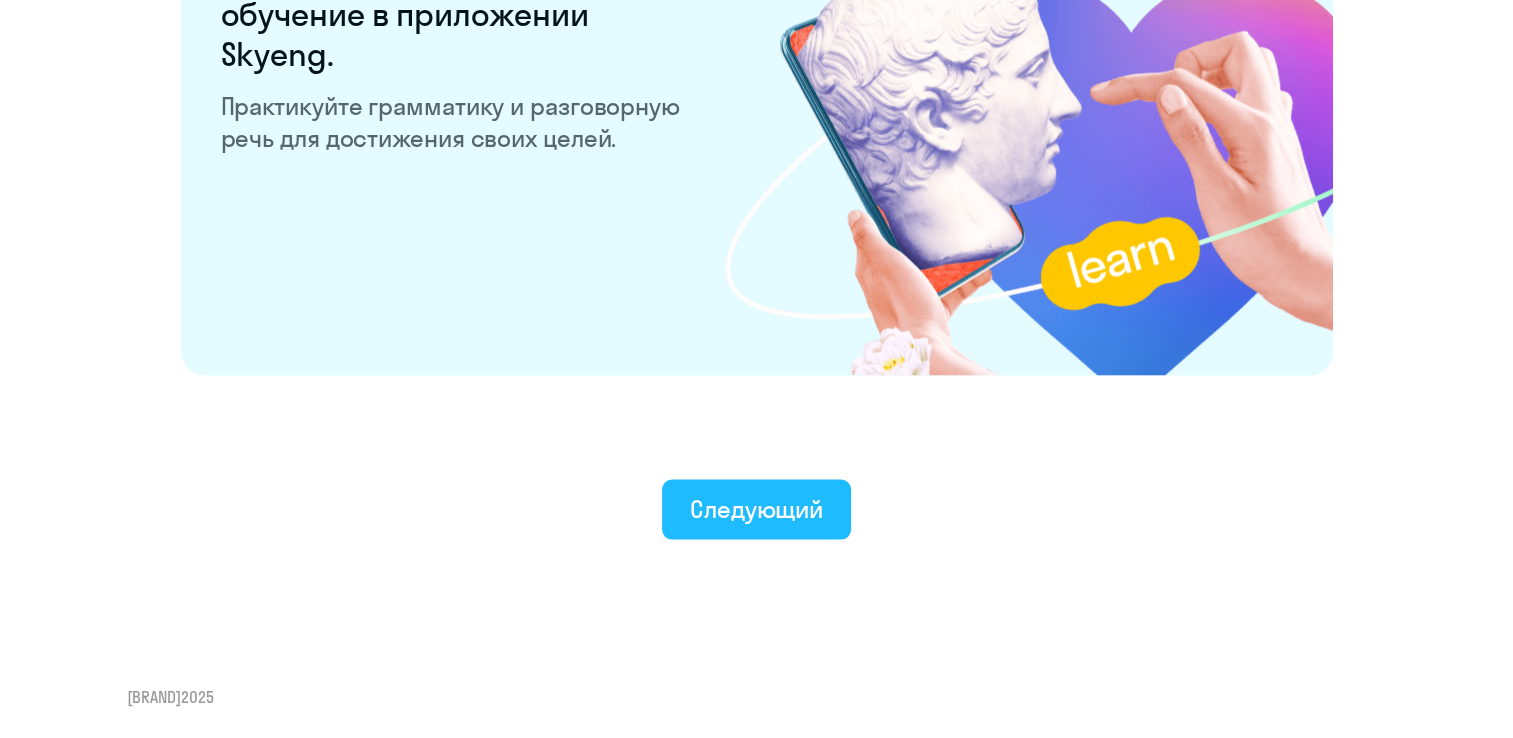 click on "Следующий" 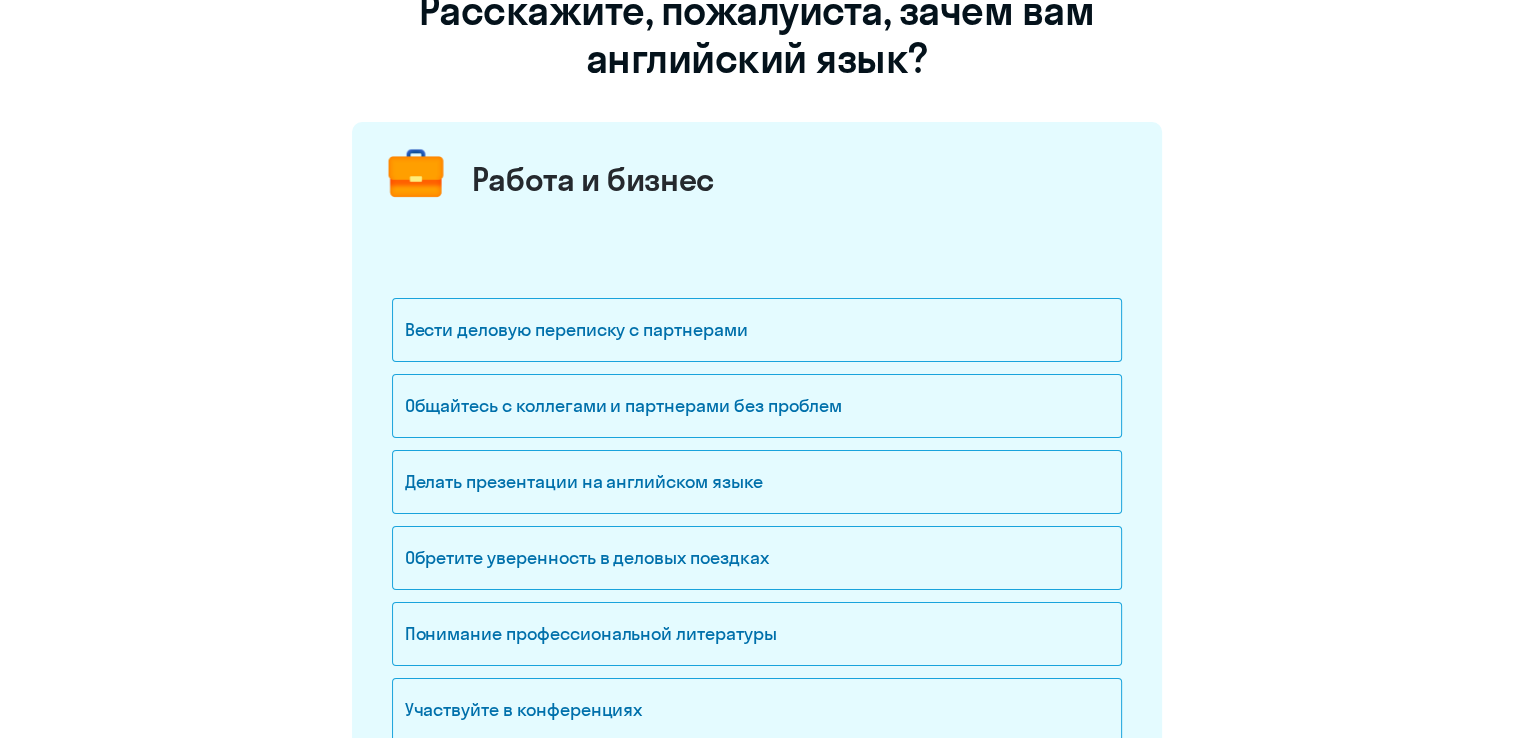 scroll, scrollTop: 332, scrollLeft: 0, axis: vertical 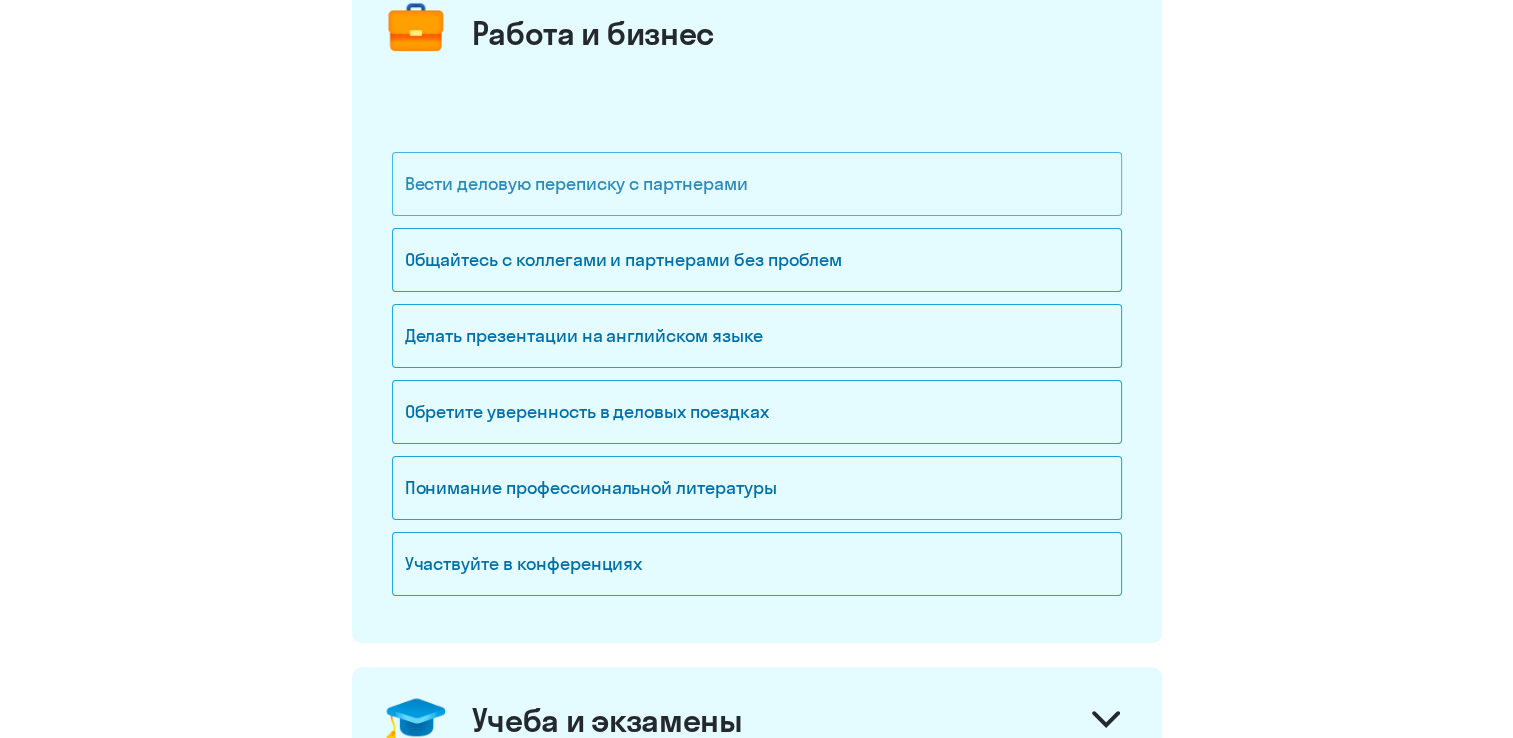 click on "Вести деловую переписку с партнерами" 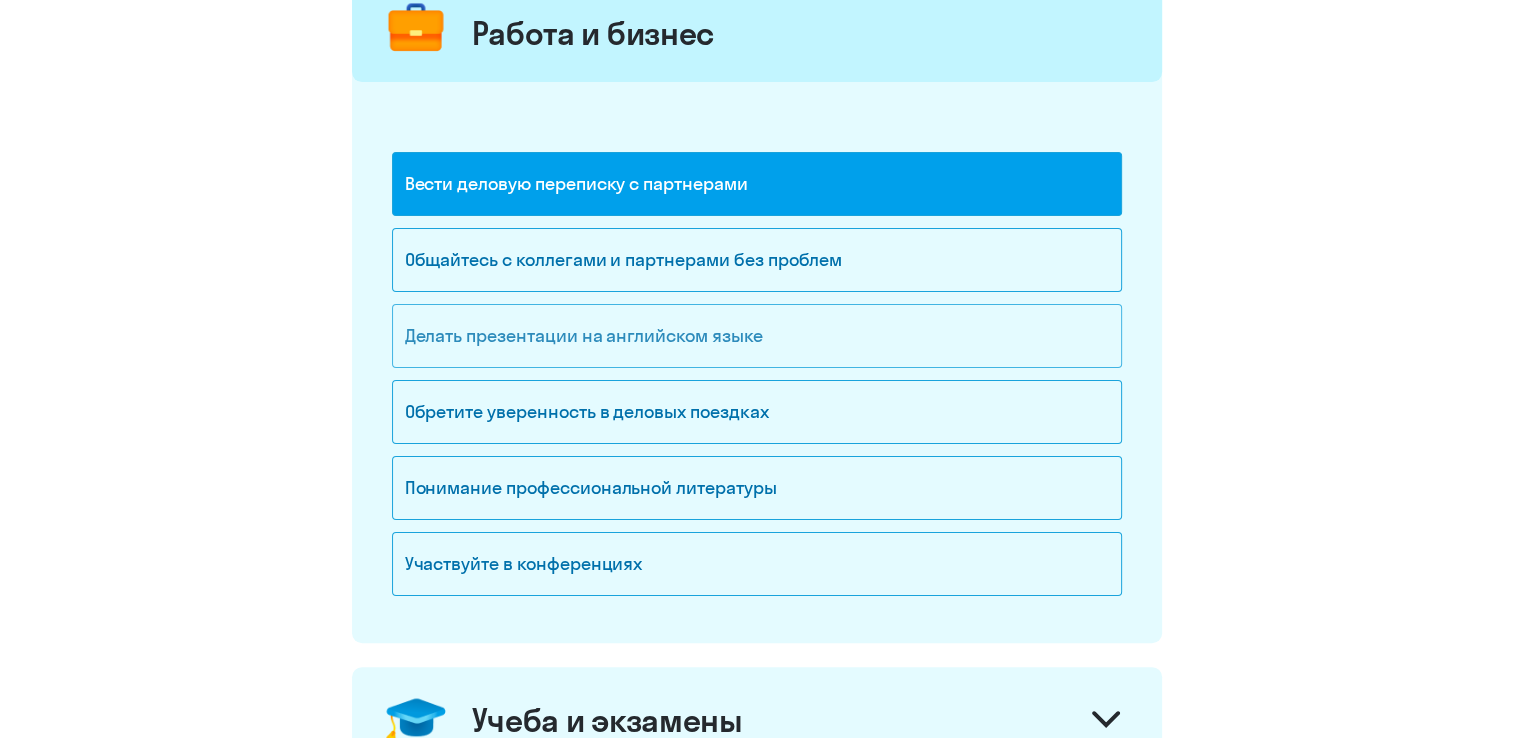click on "Делать презентации на английском языке" 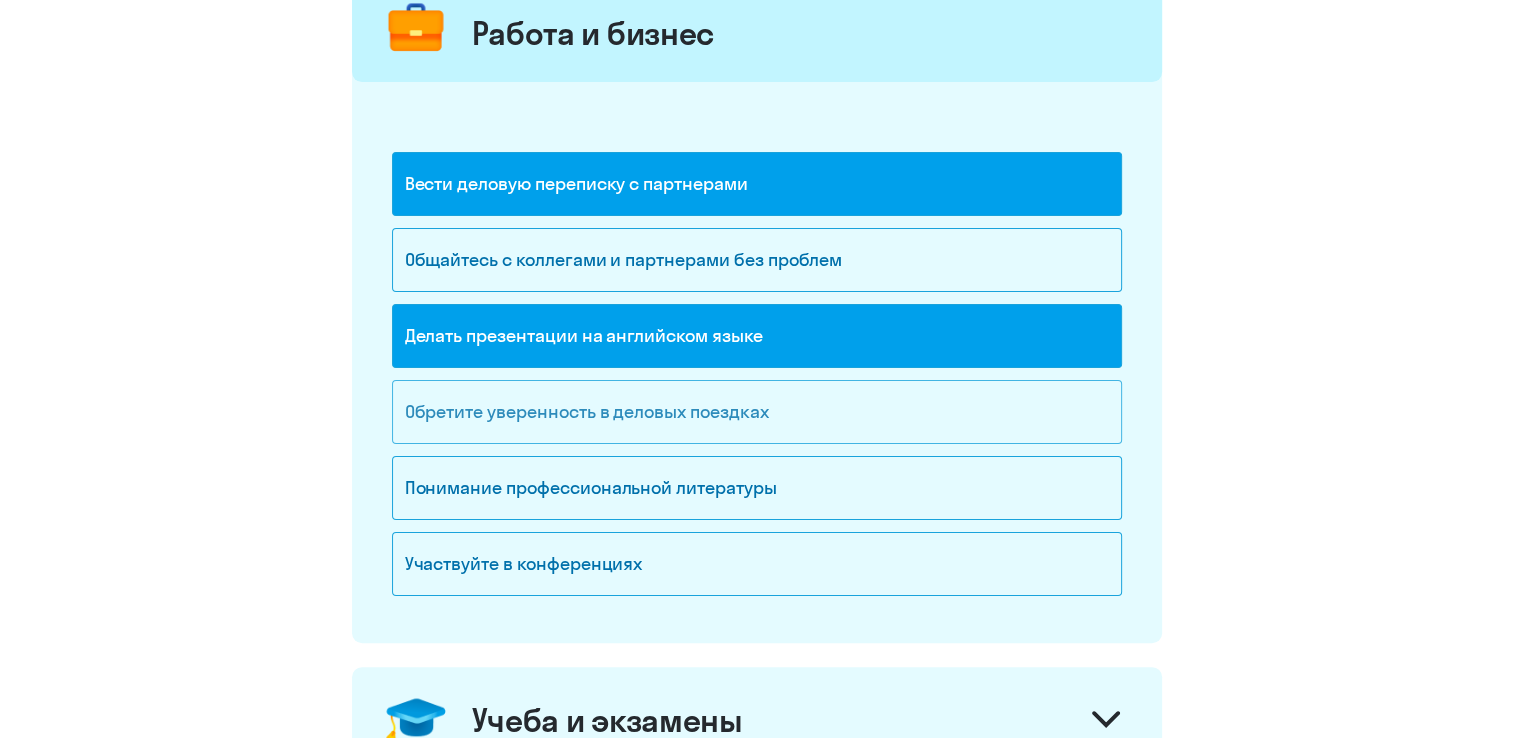 click on "Обретите уверенность в деловых поездках" 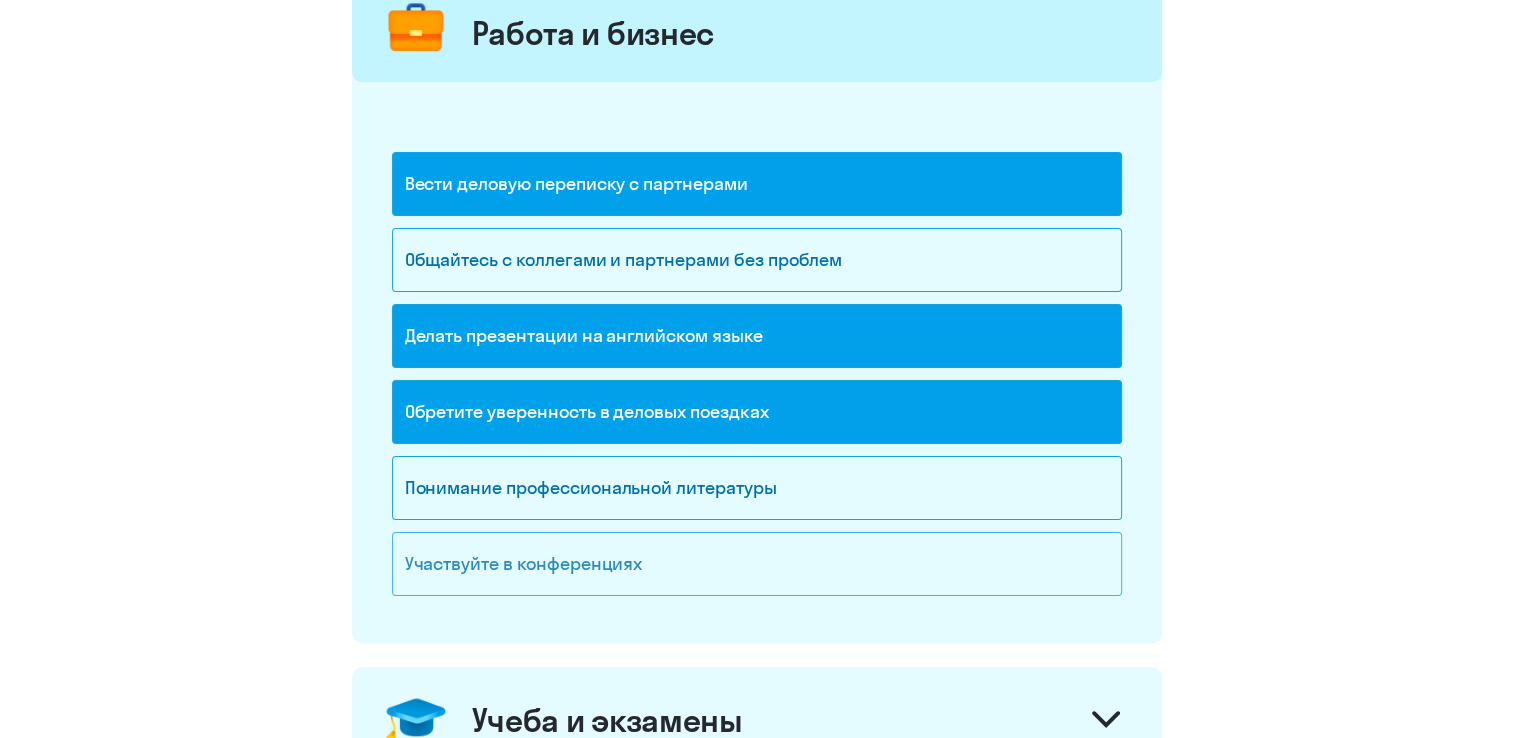 click on "Участвуйте в конференциях" 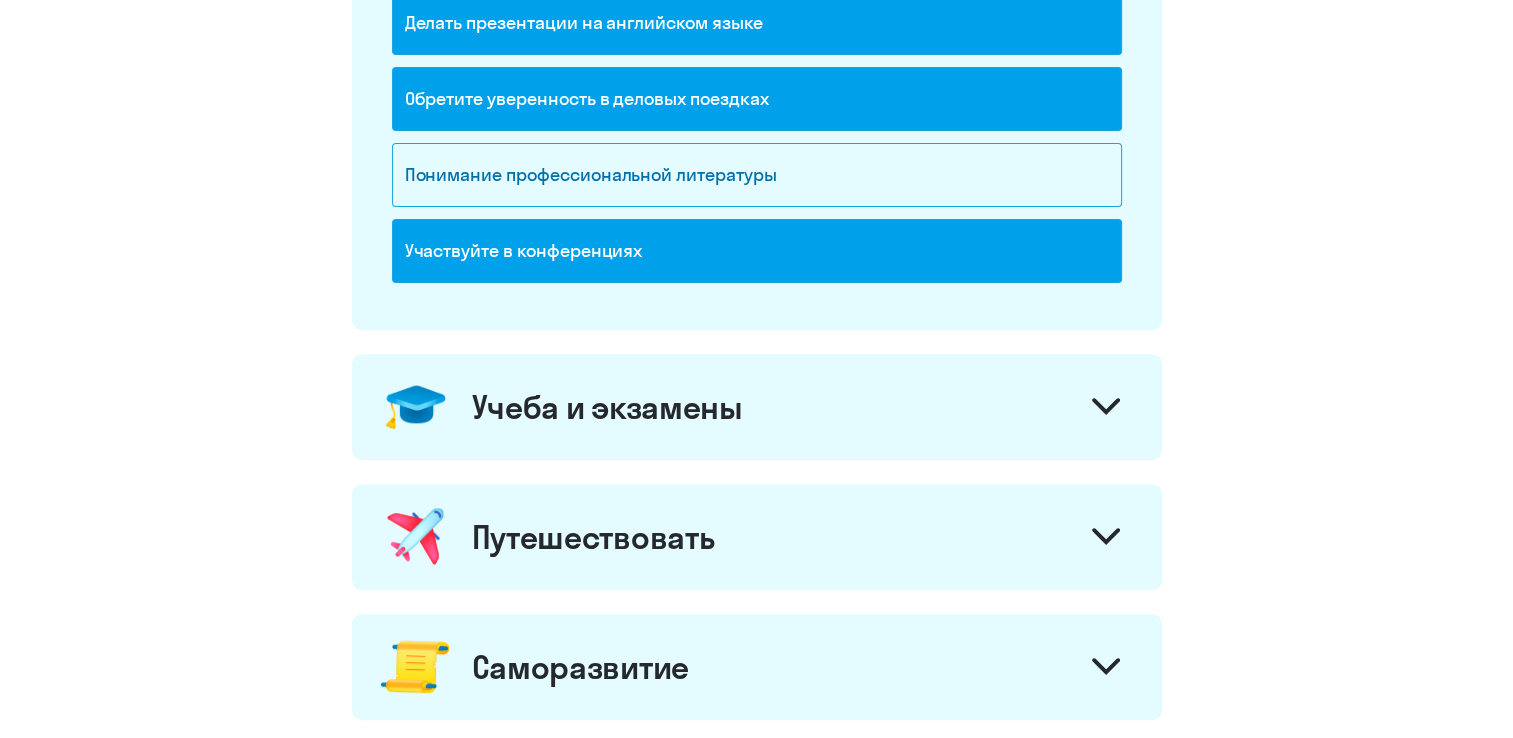 scroll, scrollTop: 652, scrollLeft: 0, axis: vertical 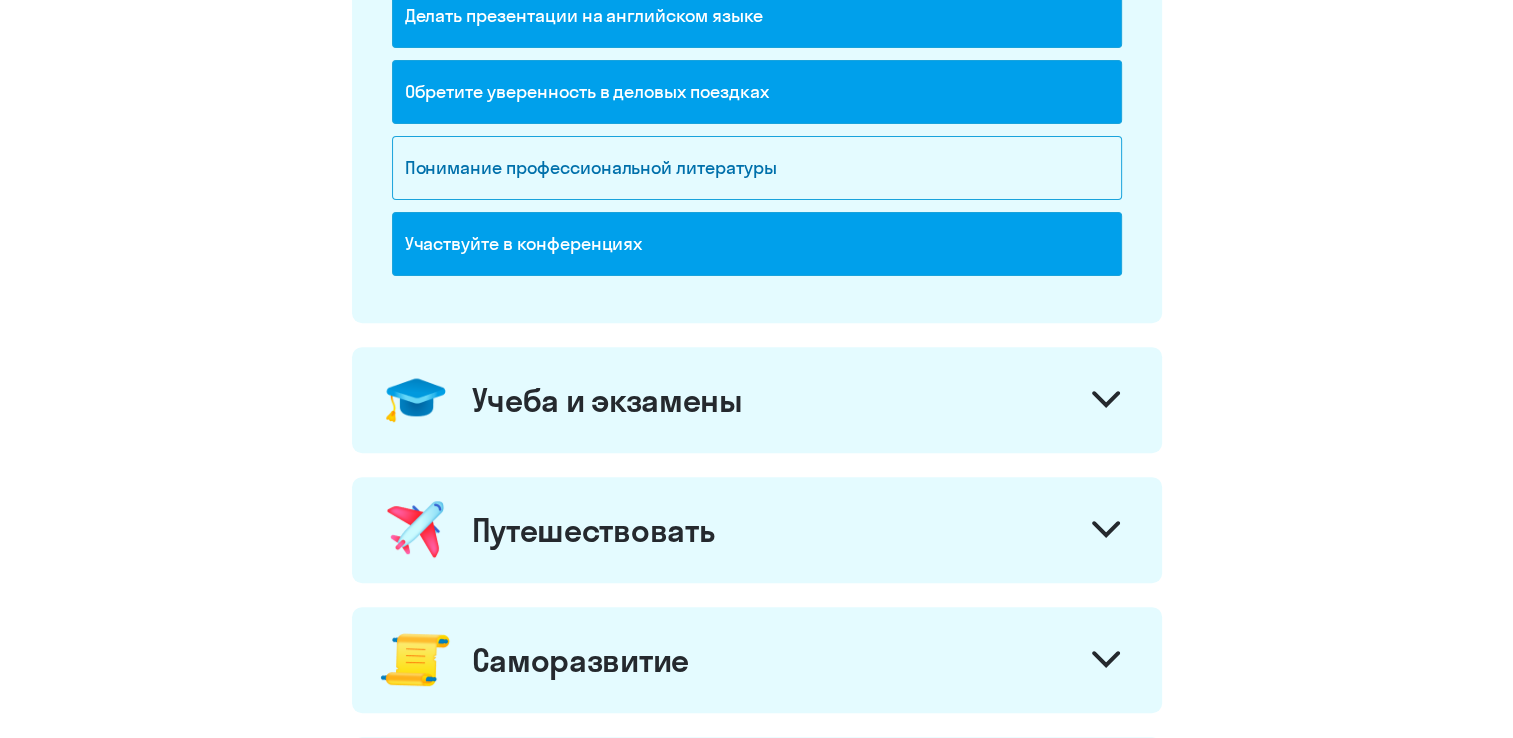 click 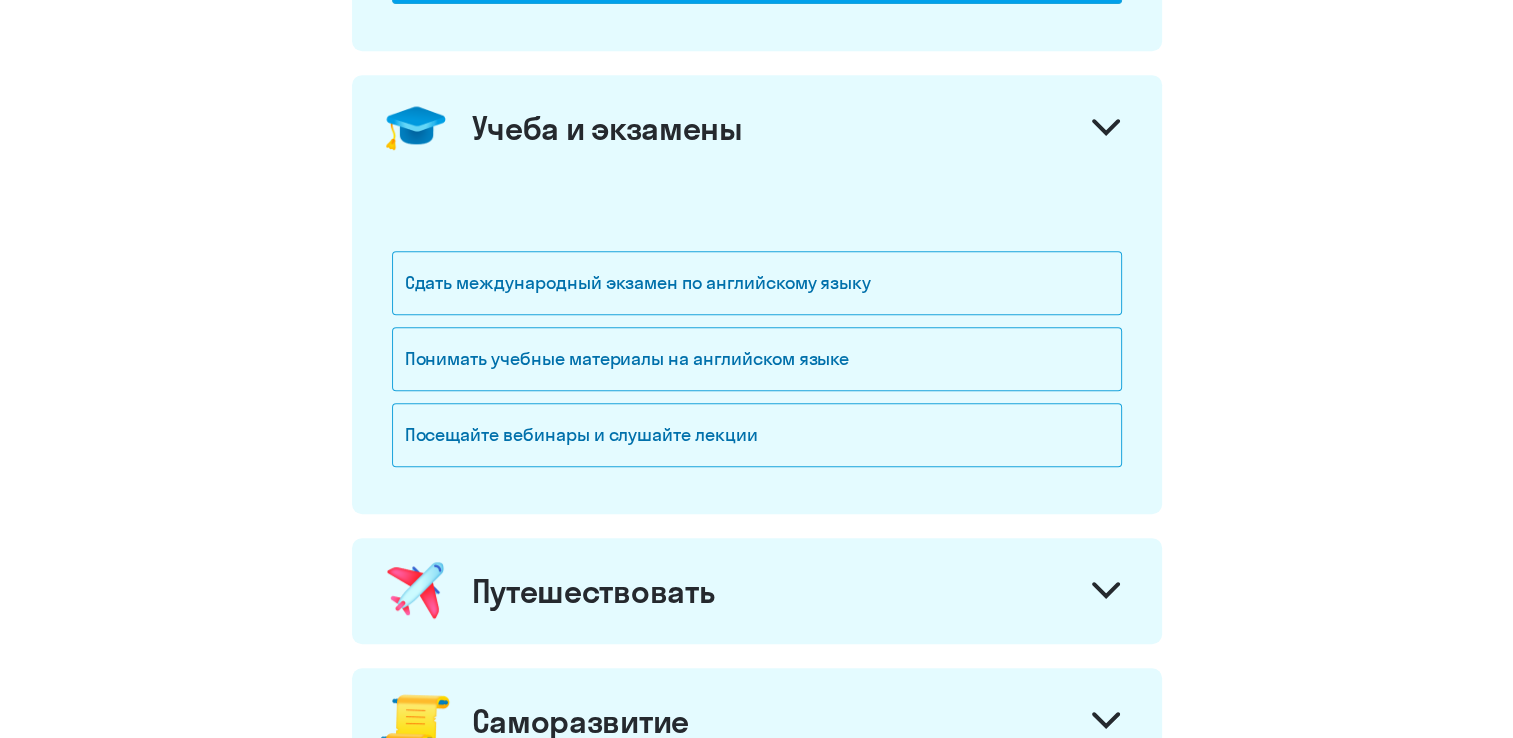 scroll, scrollTop: 932, scrollLeft: 0, axis: vertical 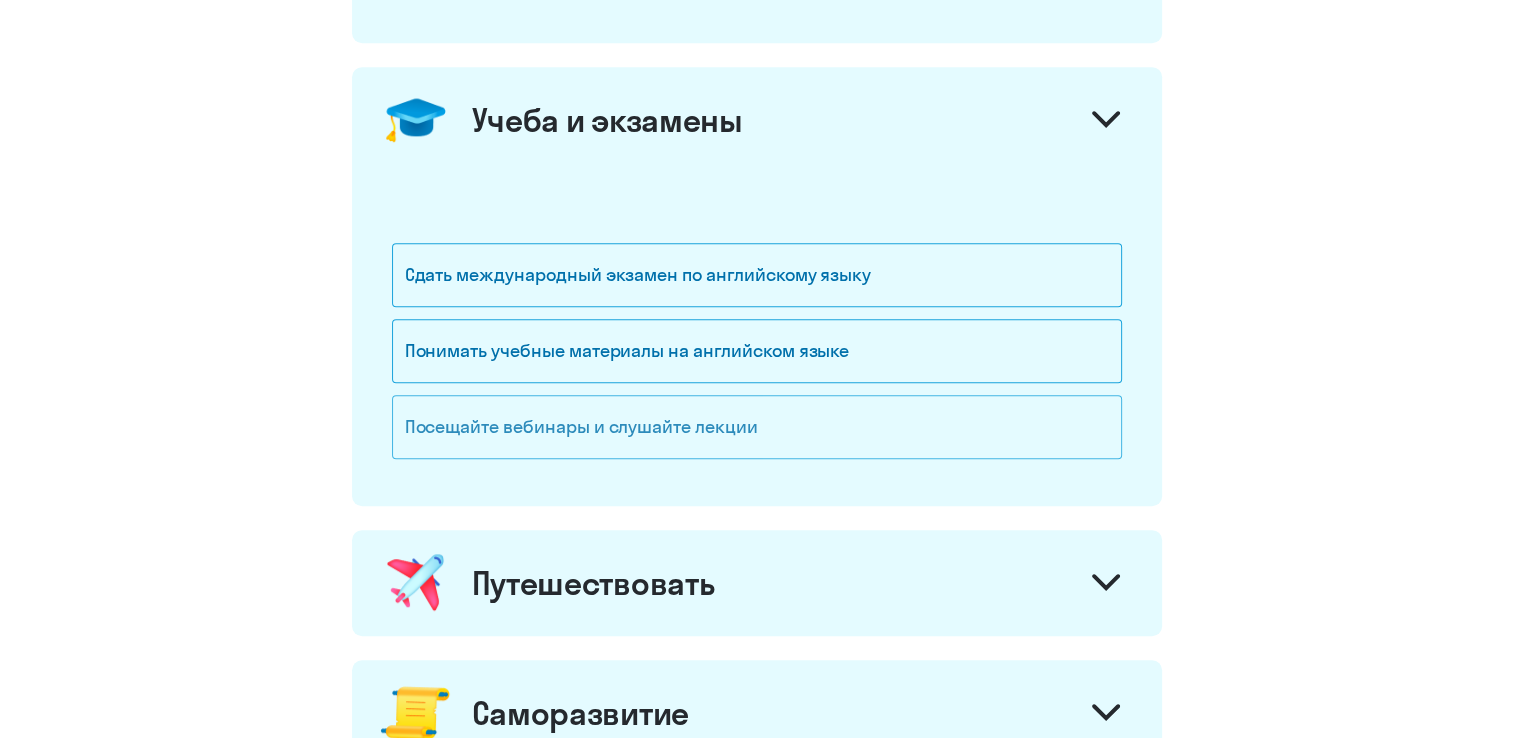 click on "Посещайте вебинары и слушайте лекции" 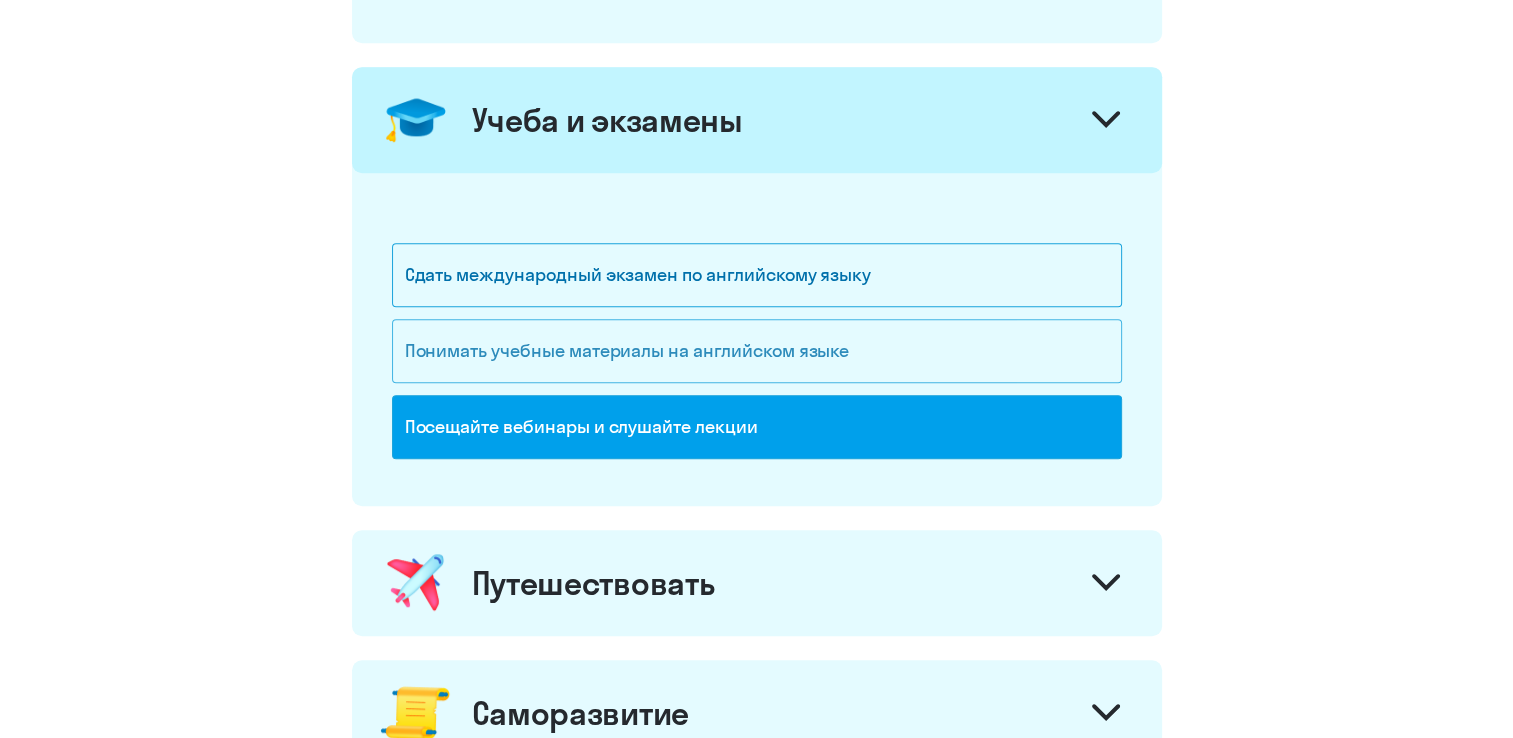 click on "Понимать учебные материалы на английском языке" 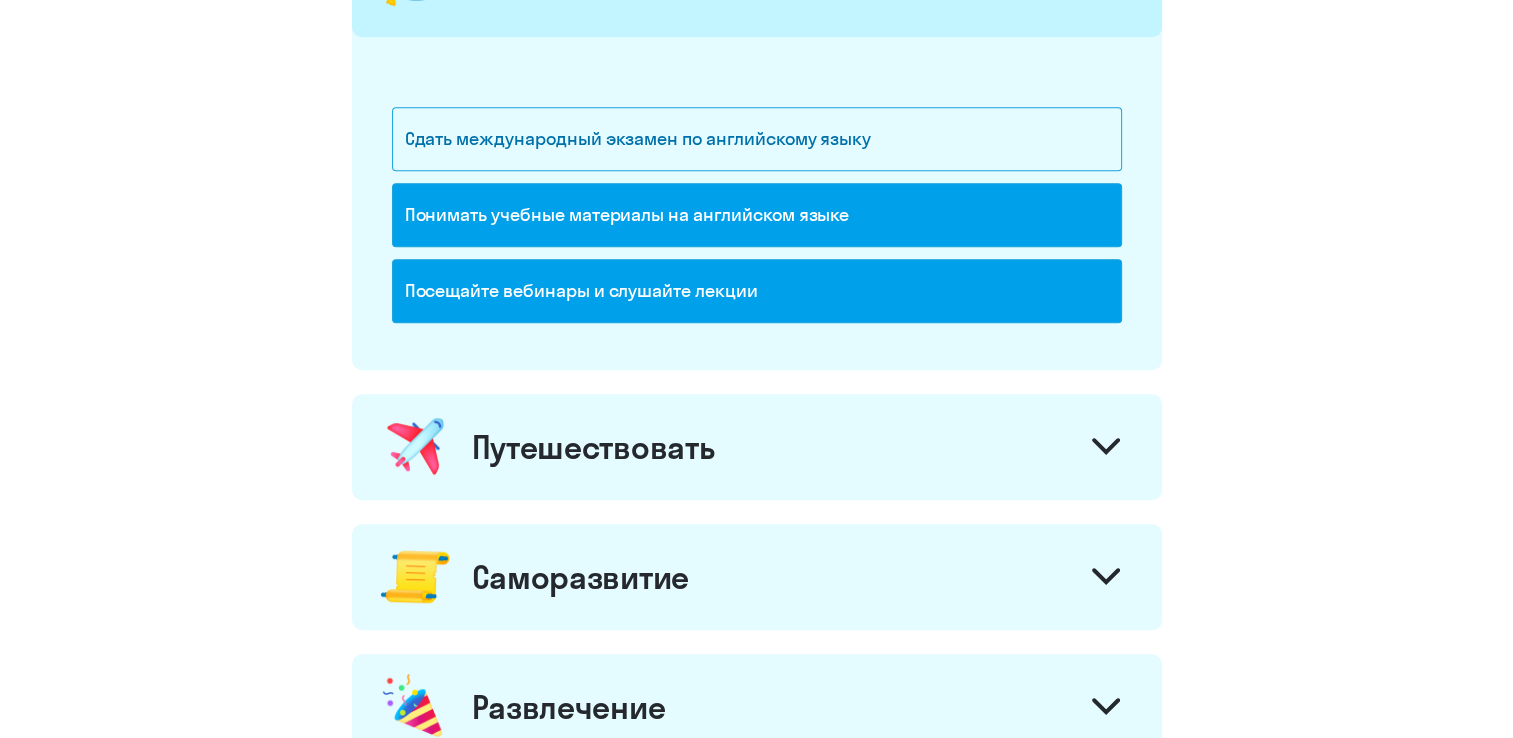 scroll, scrollTop: 1092, scrollLeft: 0, axis: vertical 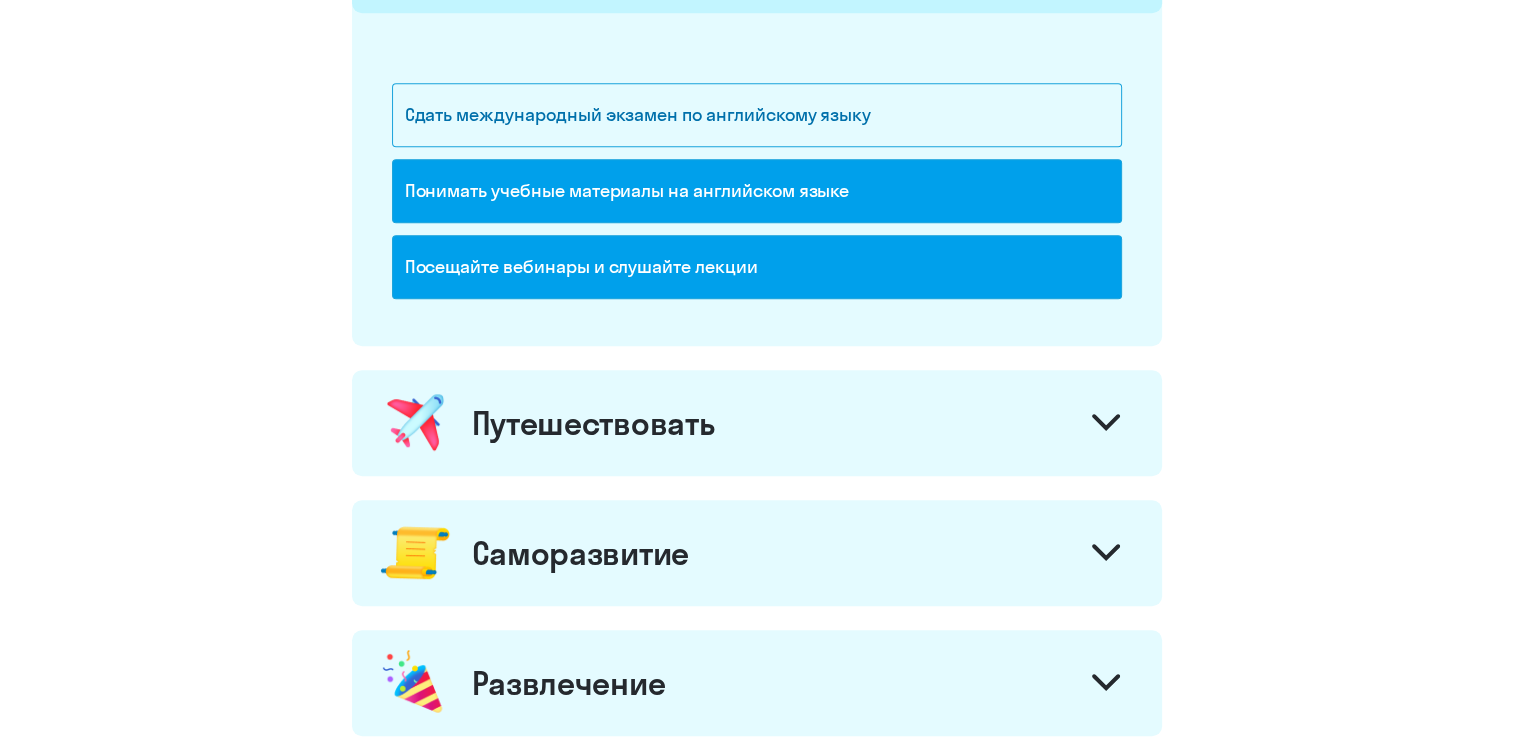click 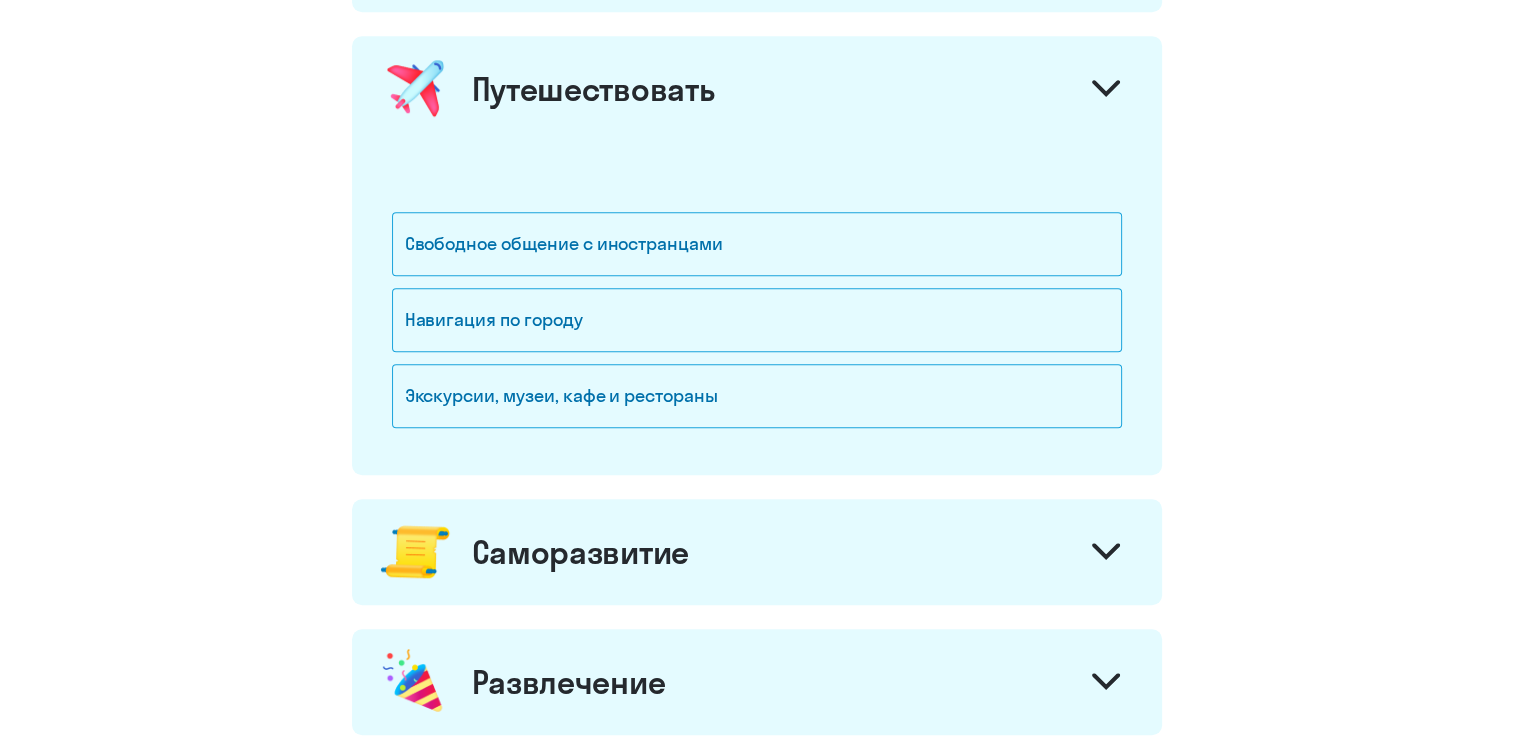 scroll, scrollTop: 1452, scrollLeft: 0, axis: vertical 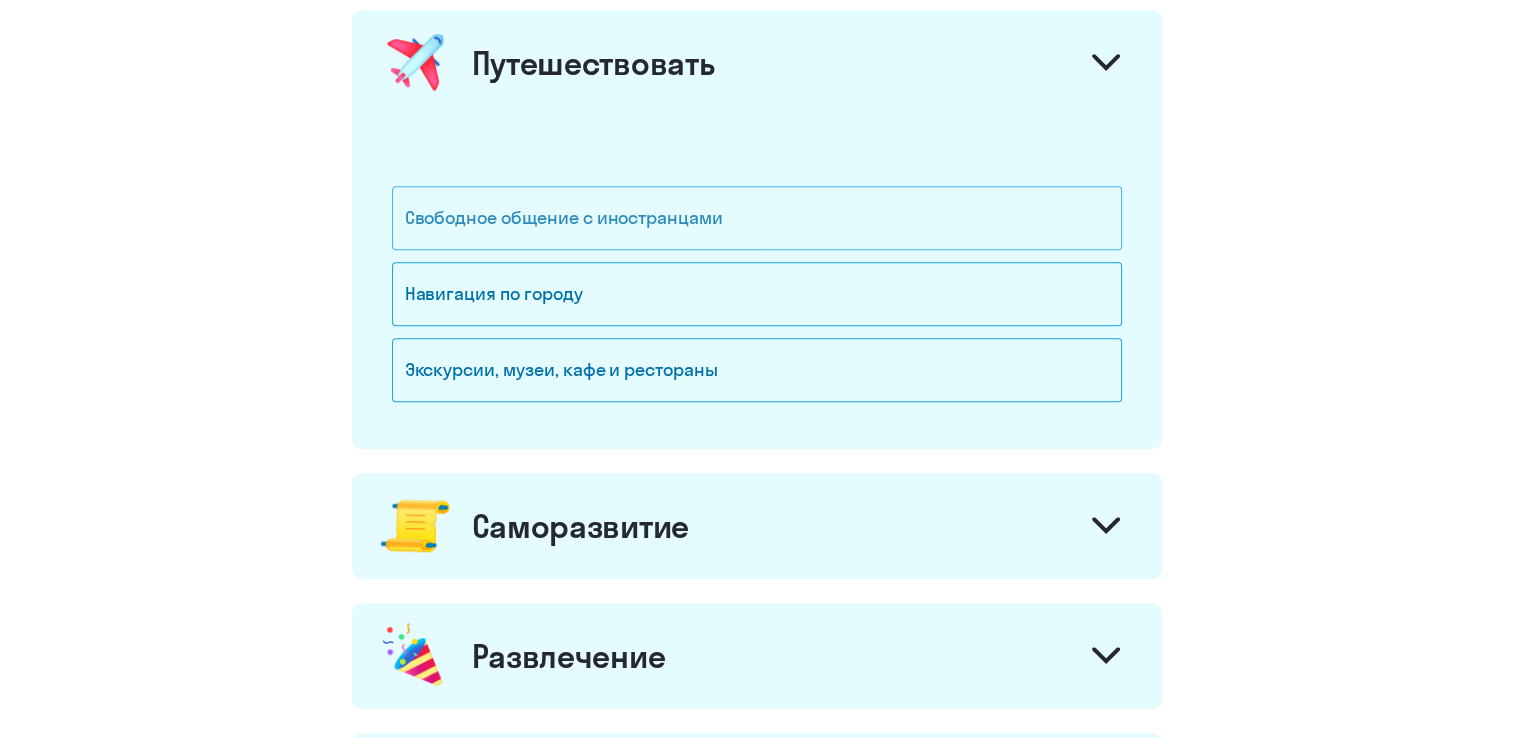 click on "Свободное общение с иностранцами" 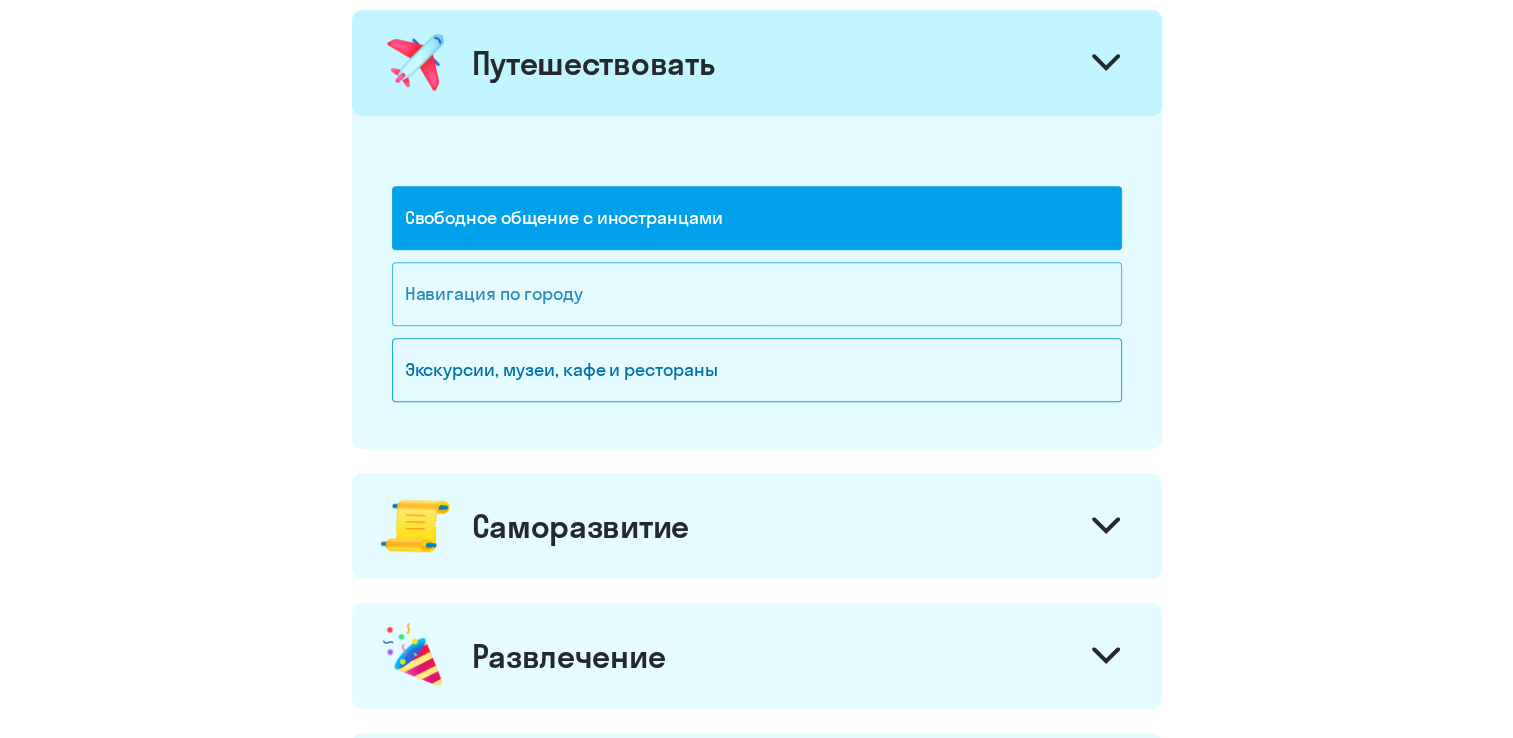 click on "Навигация по городу" 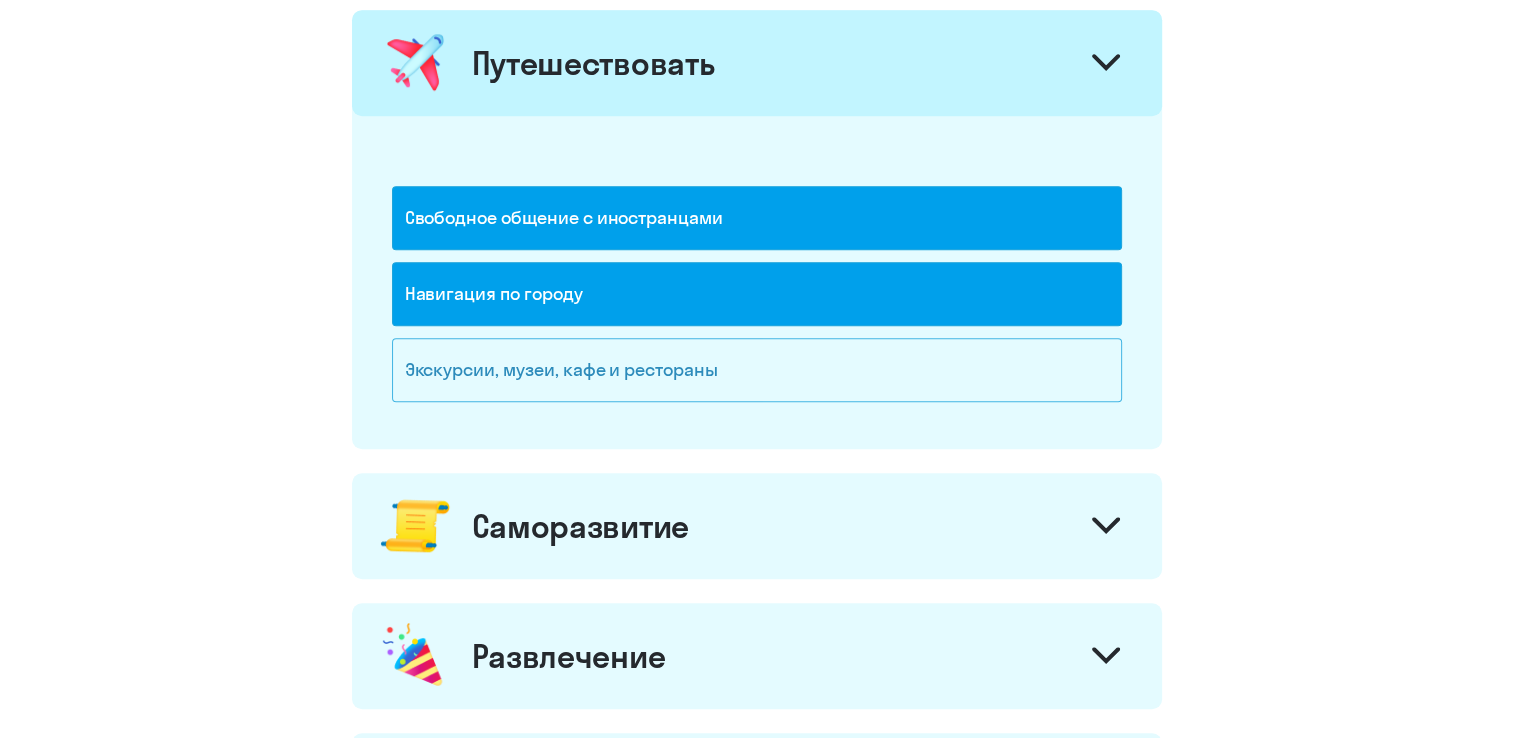 click on "Экскурсии, музеи, кафе и рестораны" 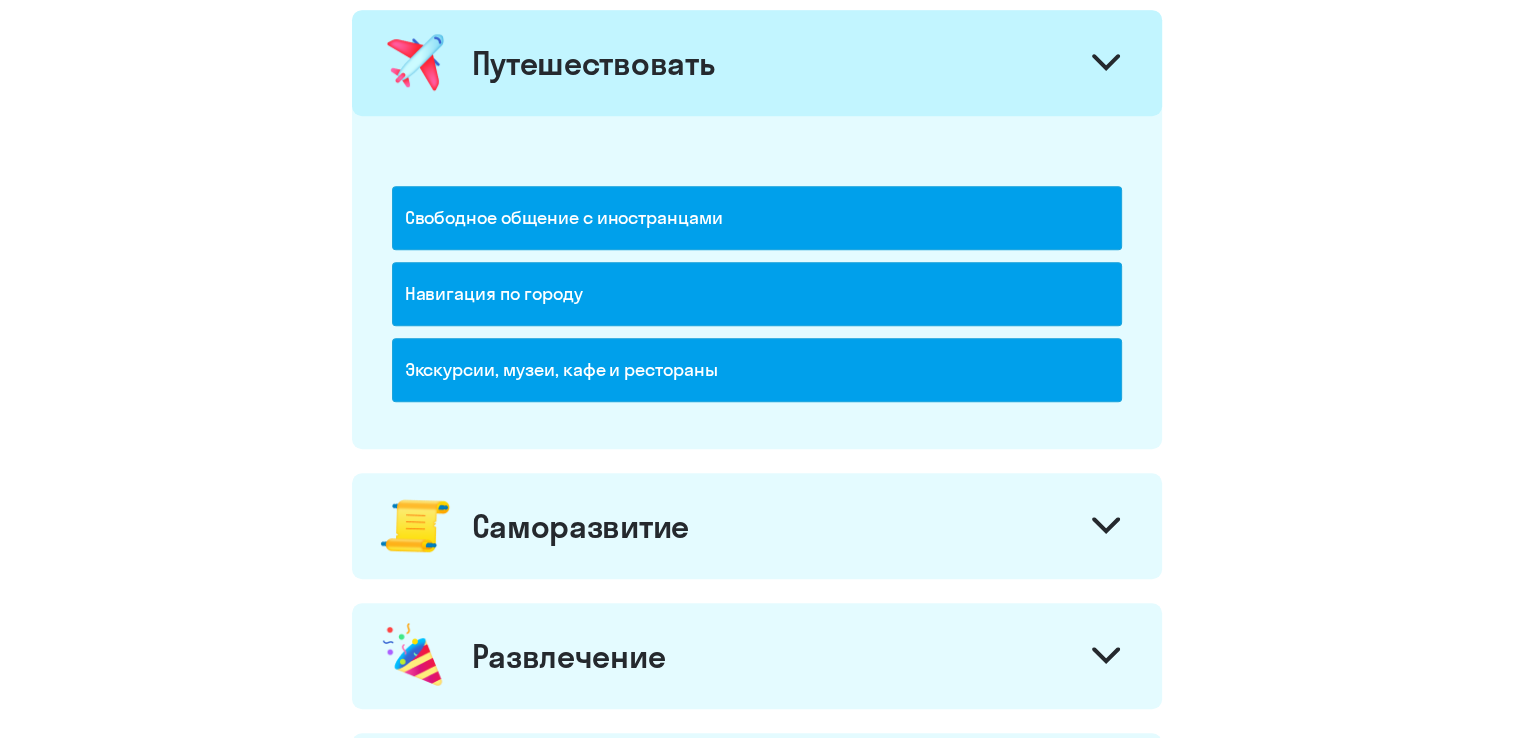 click 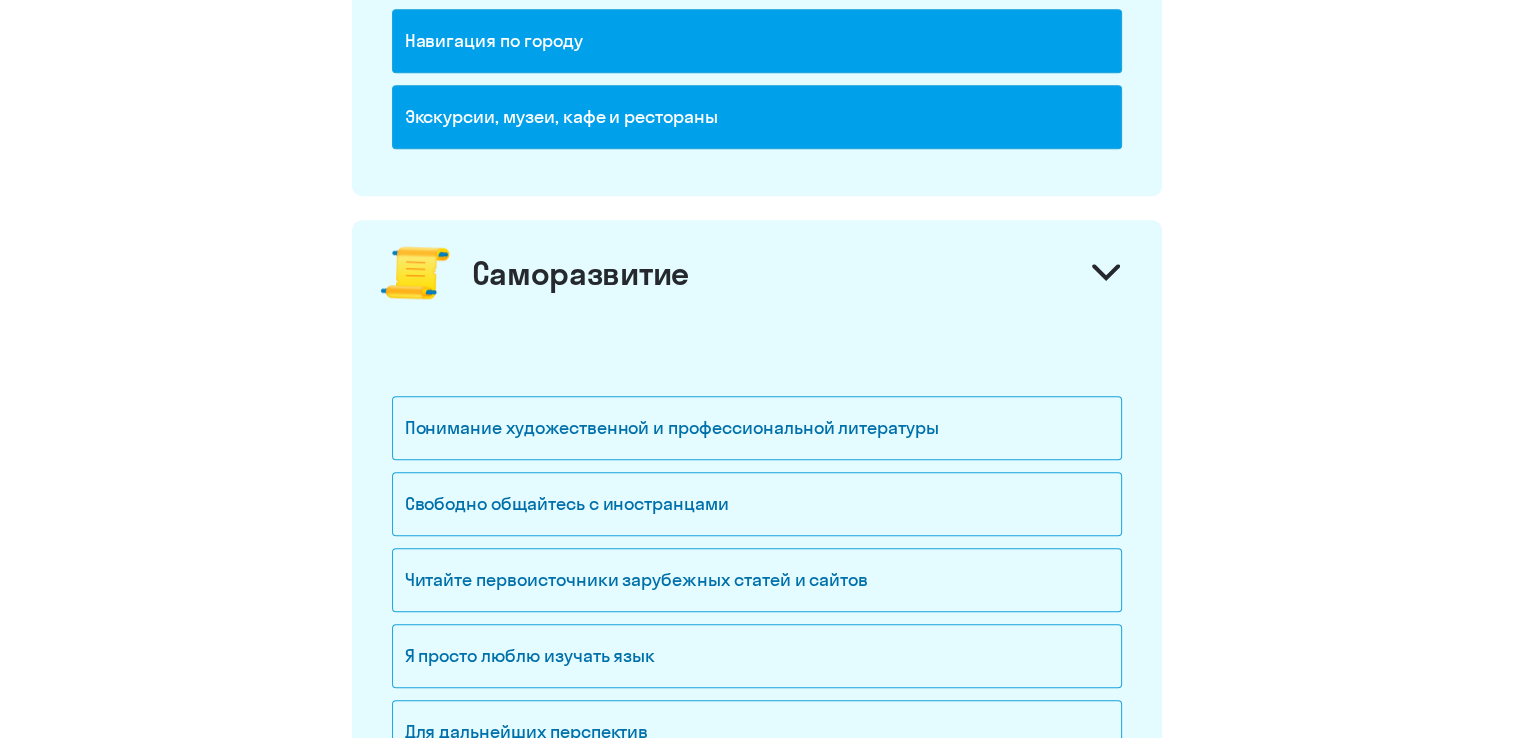 scroll, scrollTop: 1825, scrollLeft: 0, axis: vertical 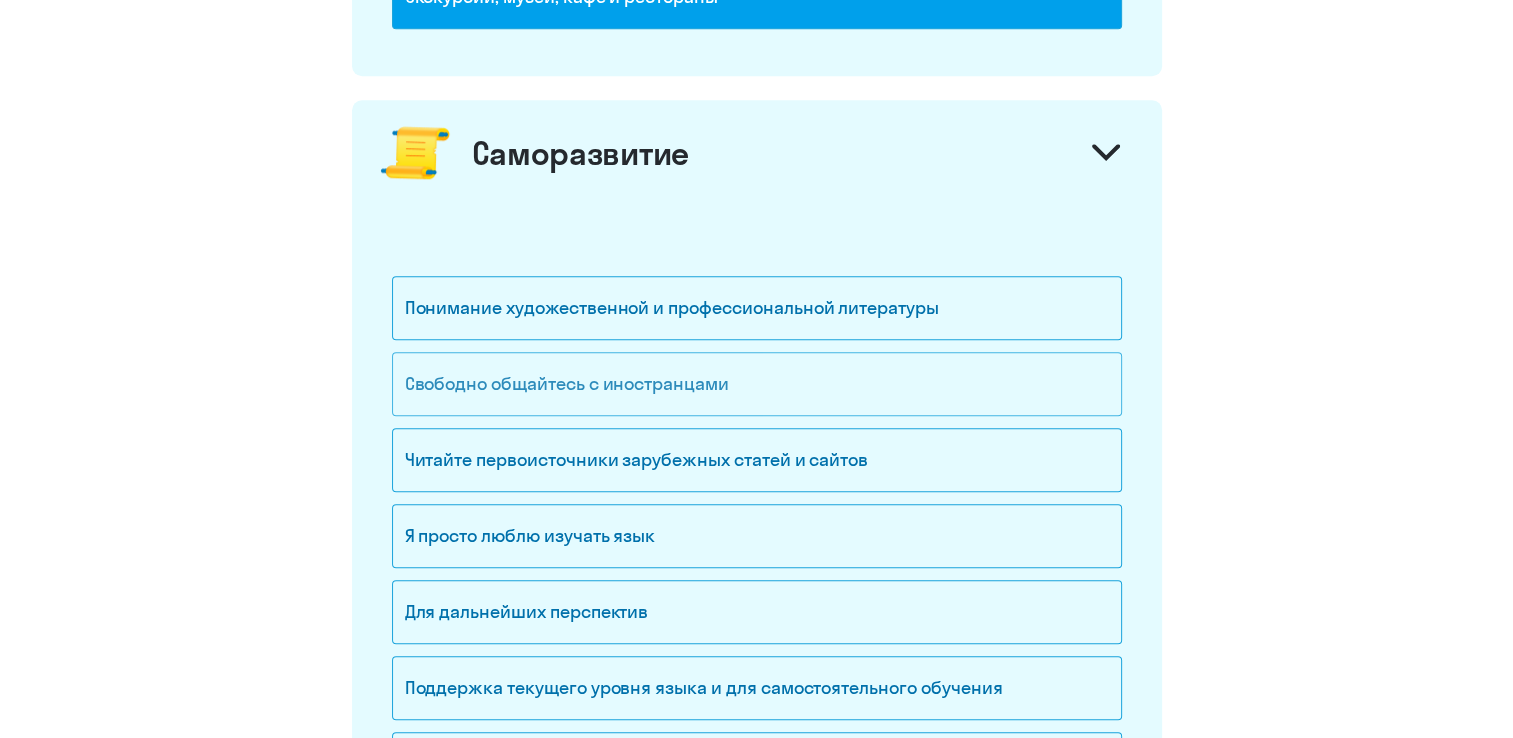 click on "Свободно общайтесь с иностранцами" 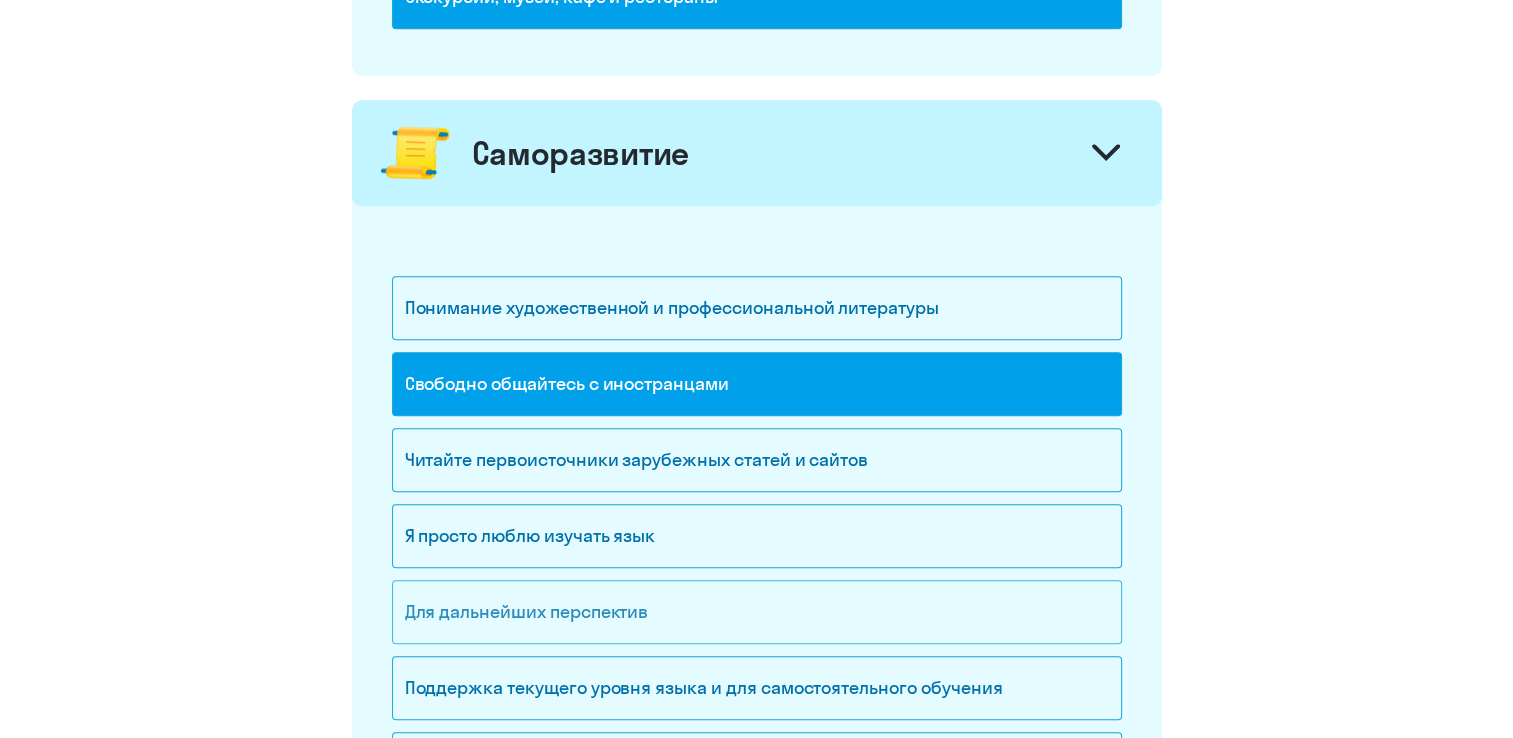 click on "Для дальнейших перспектив" 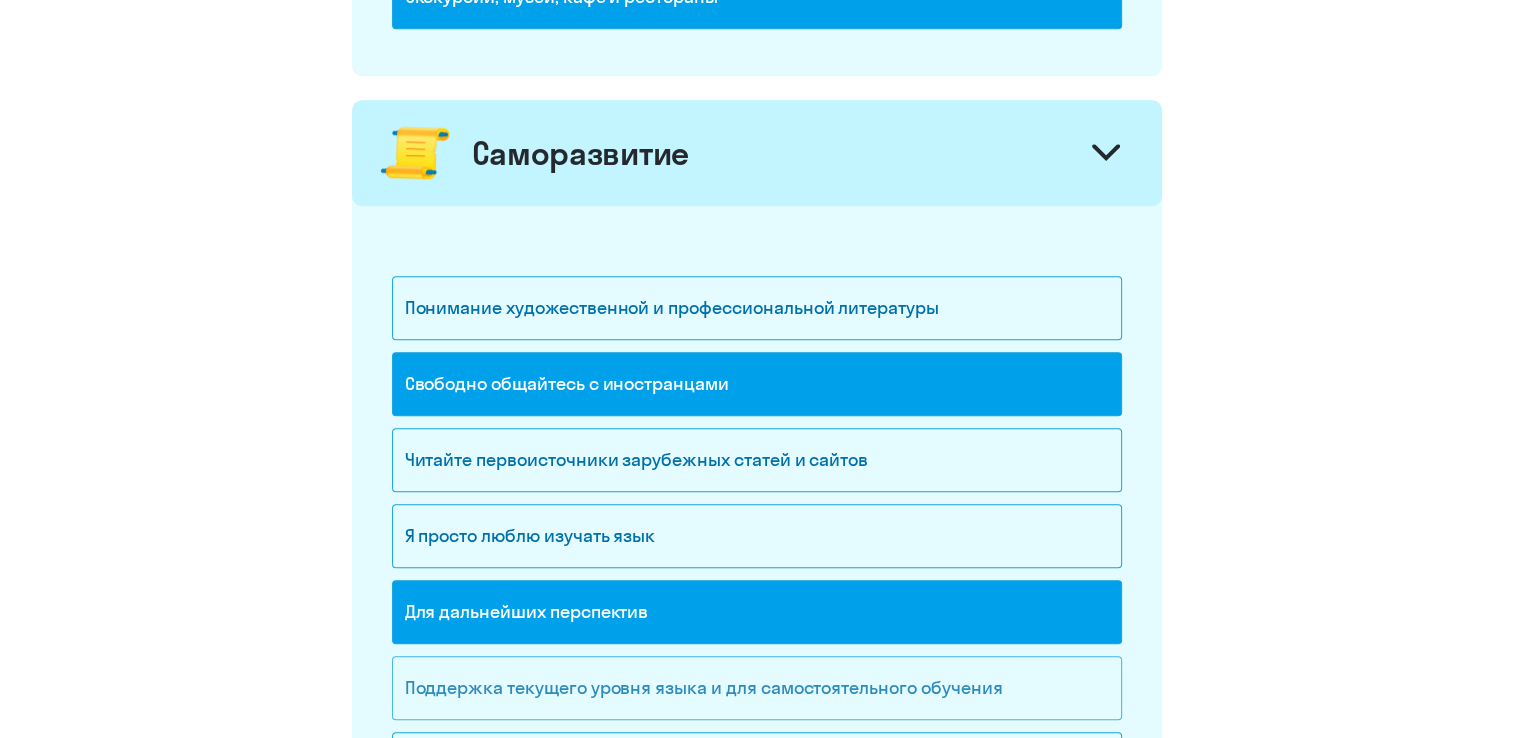 click on "Поддержка текущего уровня языка и для самостоятельного обучения" 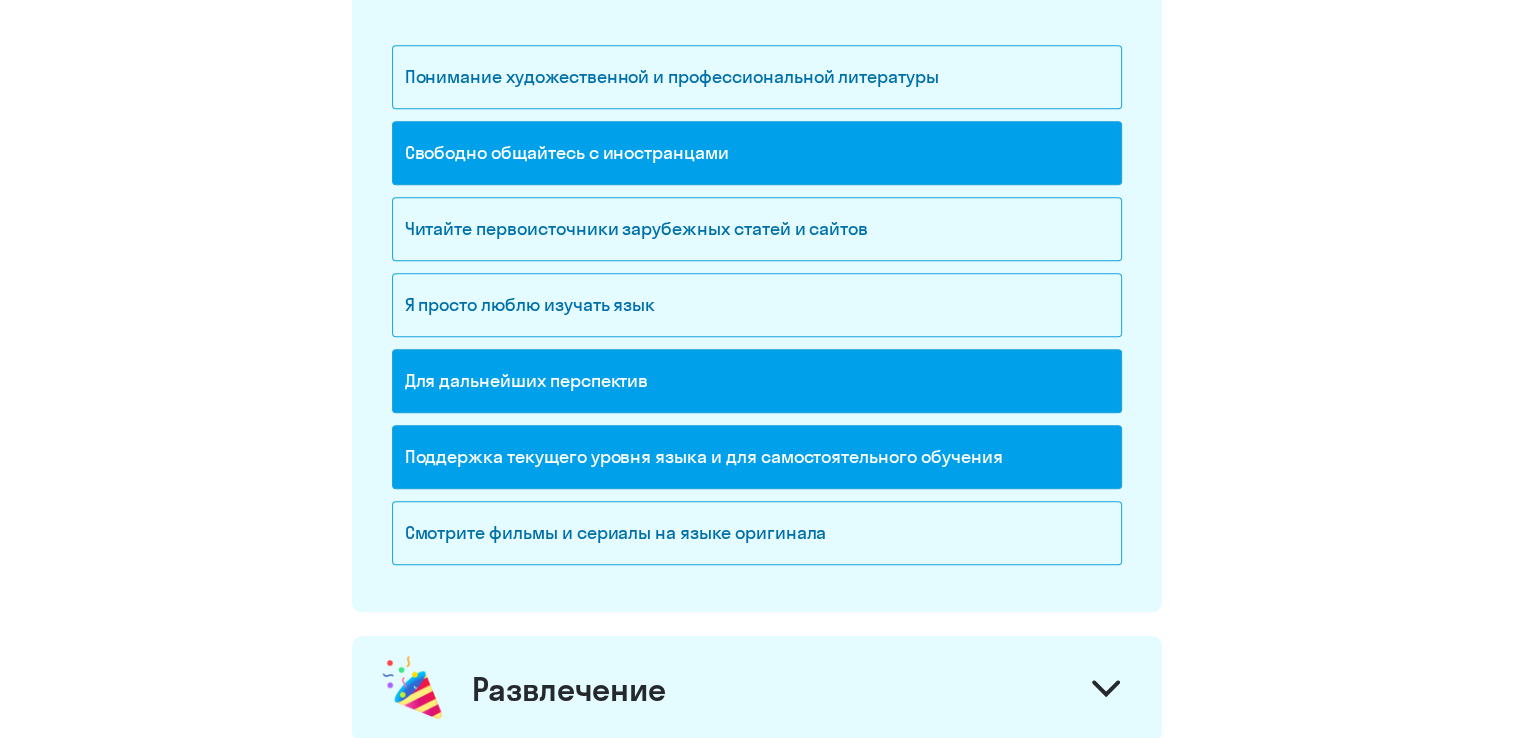 scroll, scrollTop: 2065, scrollLeft: 0, axis: vertical 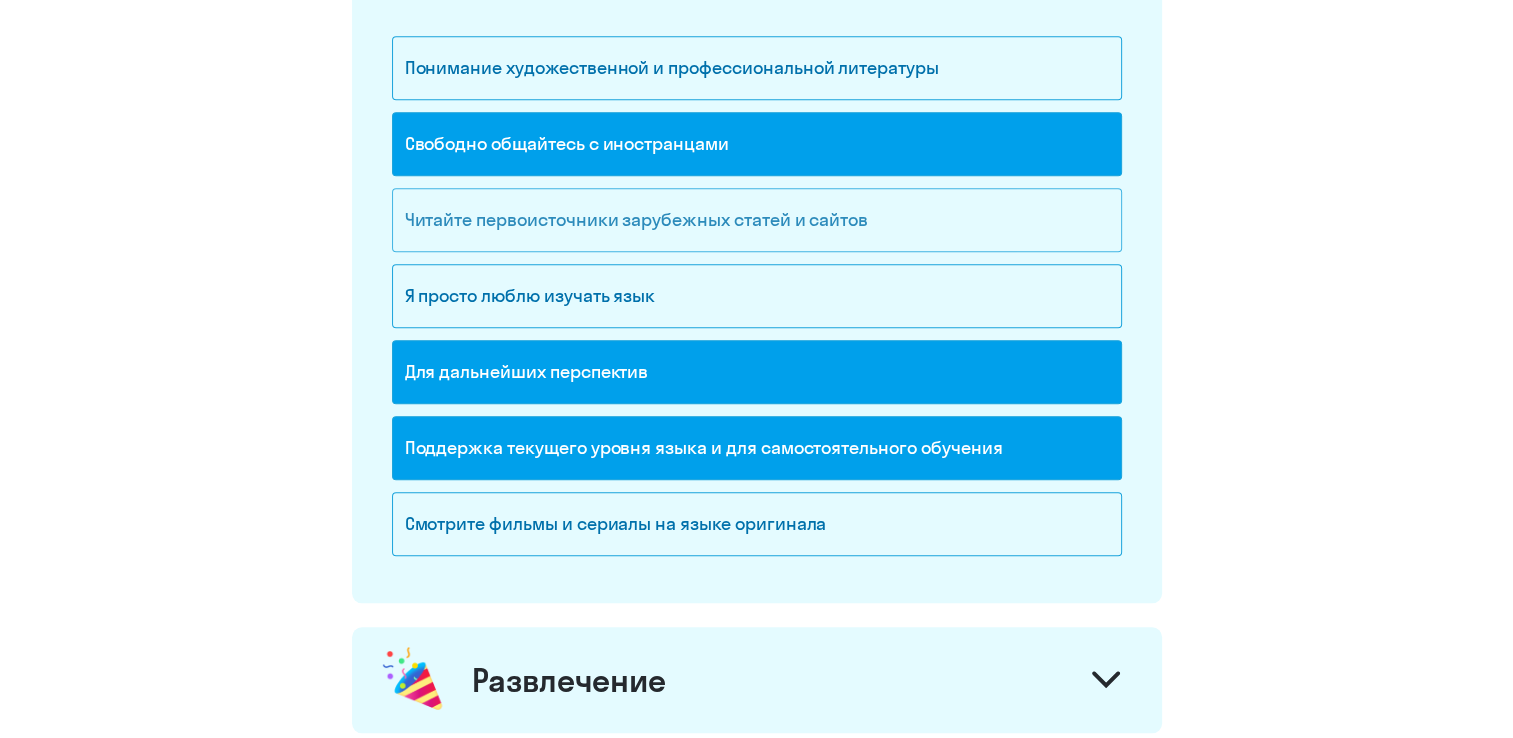 click on "Читайте первоисточники зарубежных статей и сайтов" 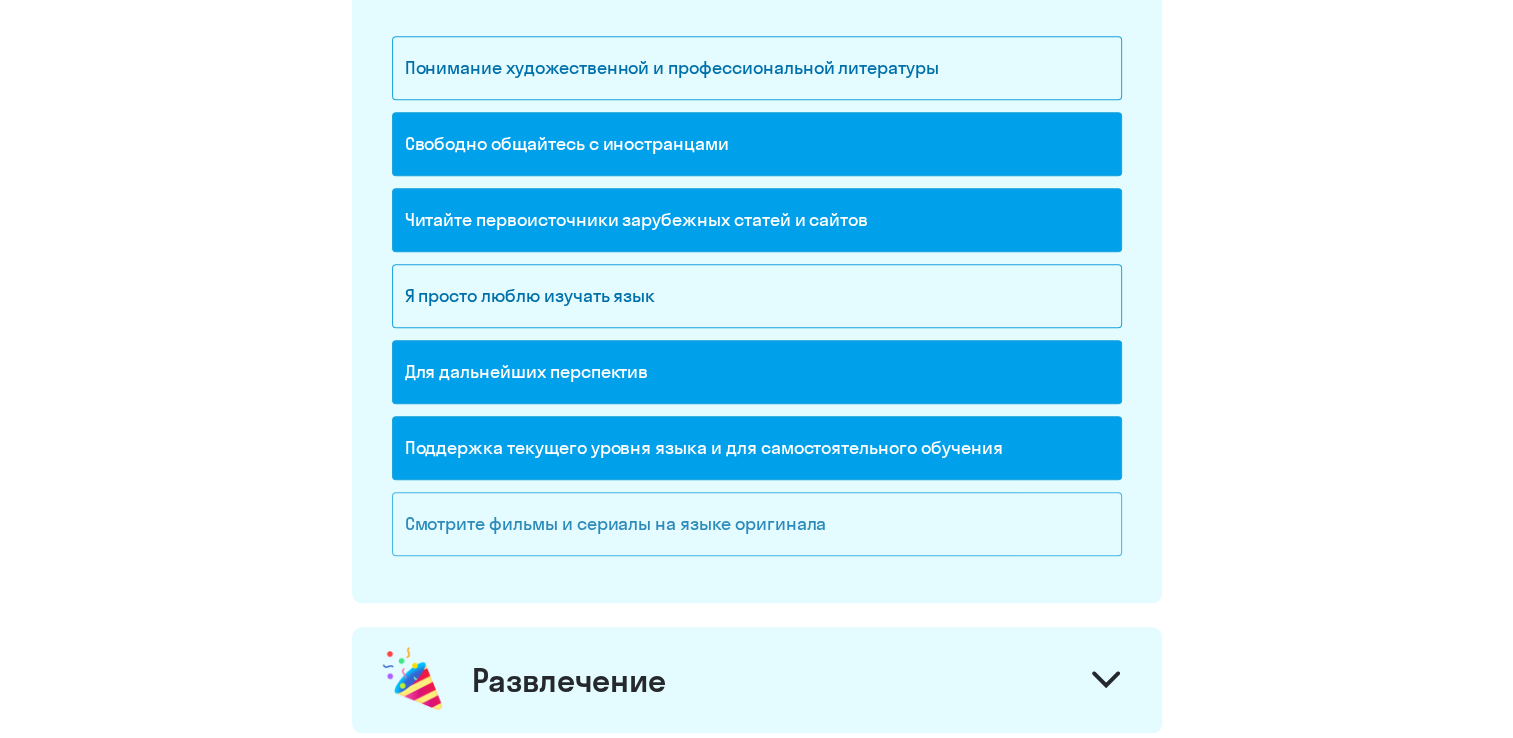 click on "Смотрите фильмы и сериалы на языке оригинала" 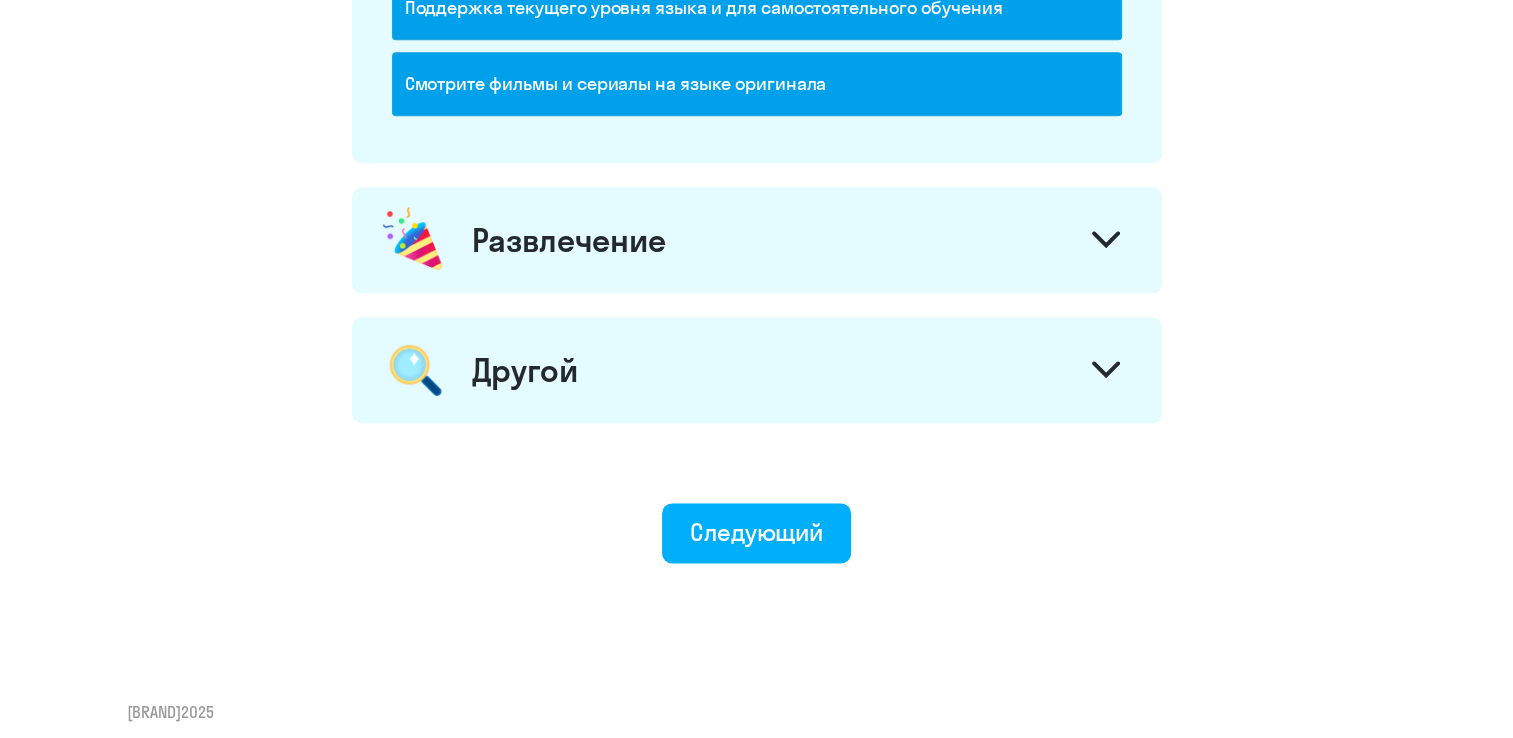 scroll, scrollTop: 2512, scrollLeft: 0, axis: vertical 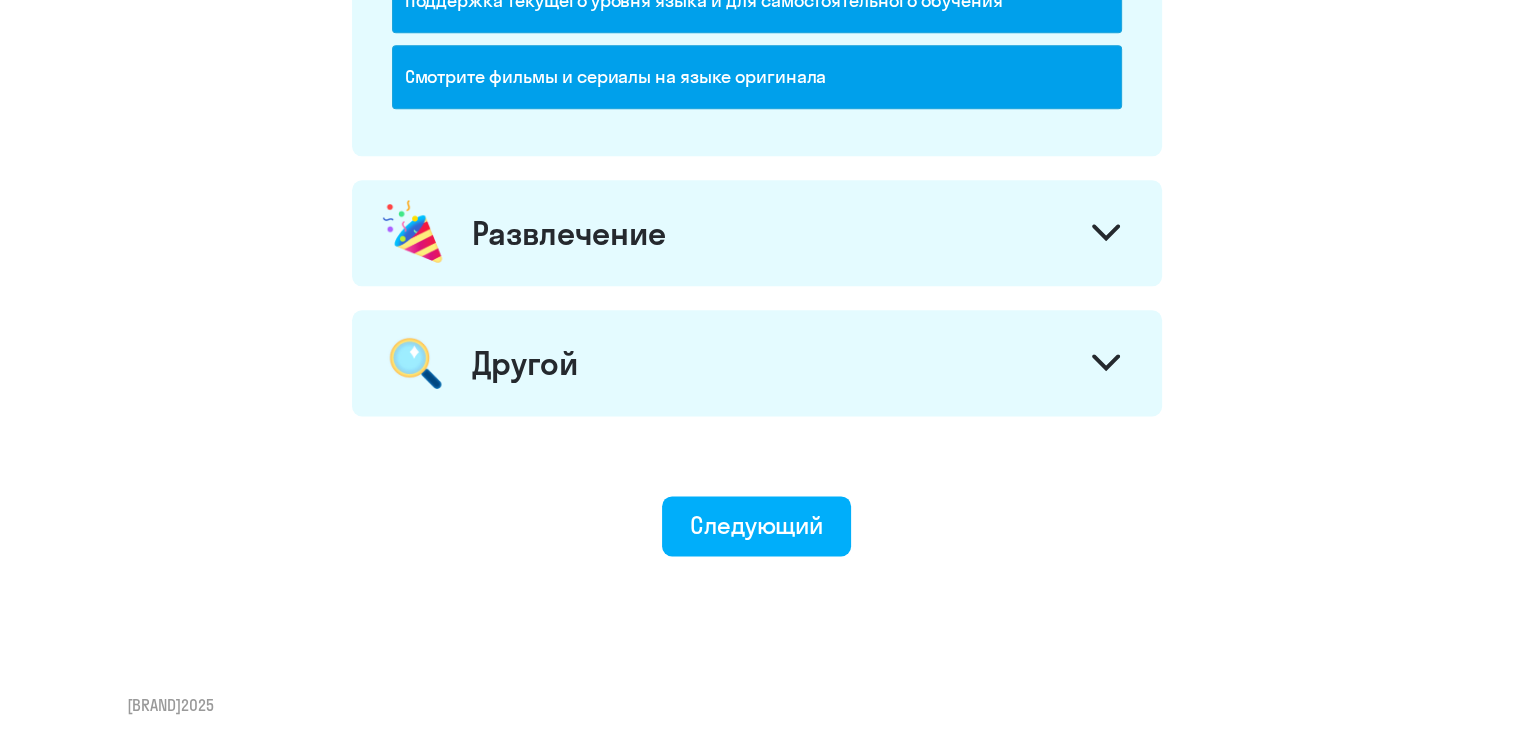 click 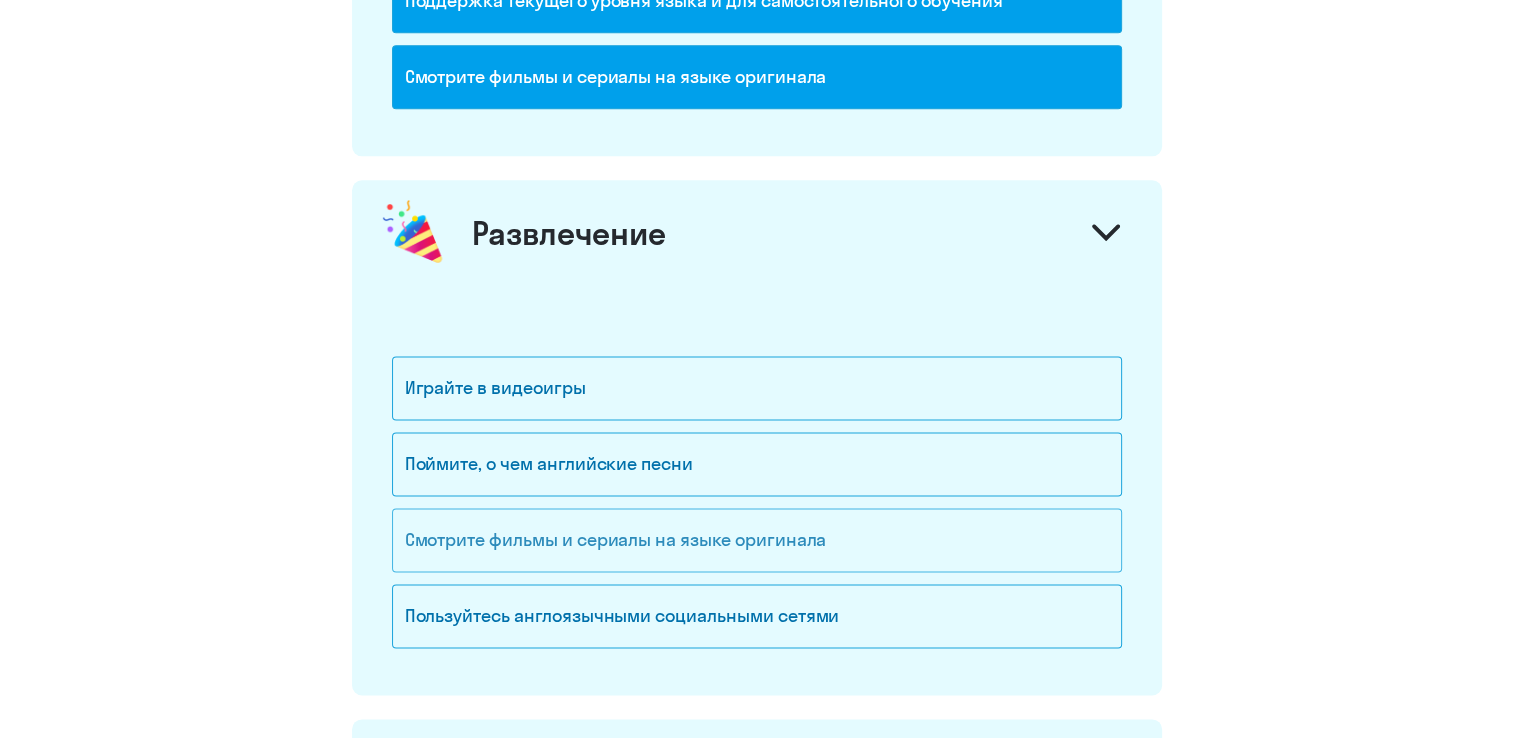 click on "Смотрите фильмы и сериалы на языке оригинала" 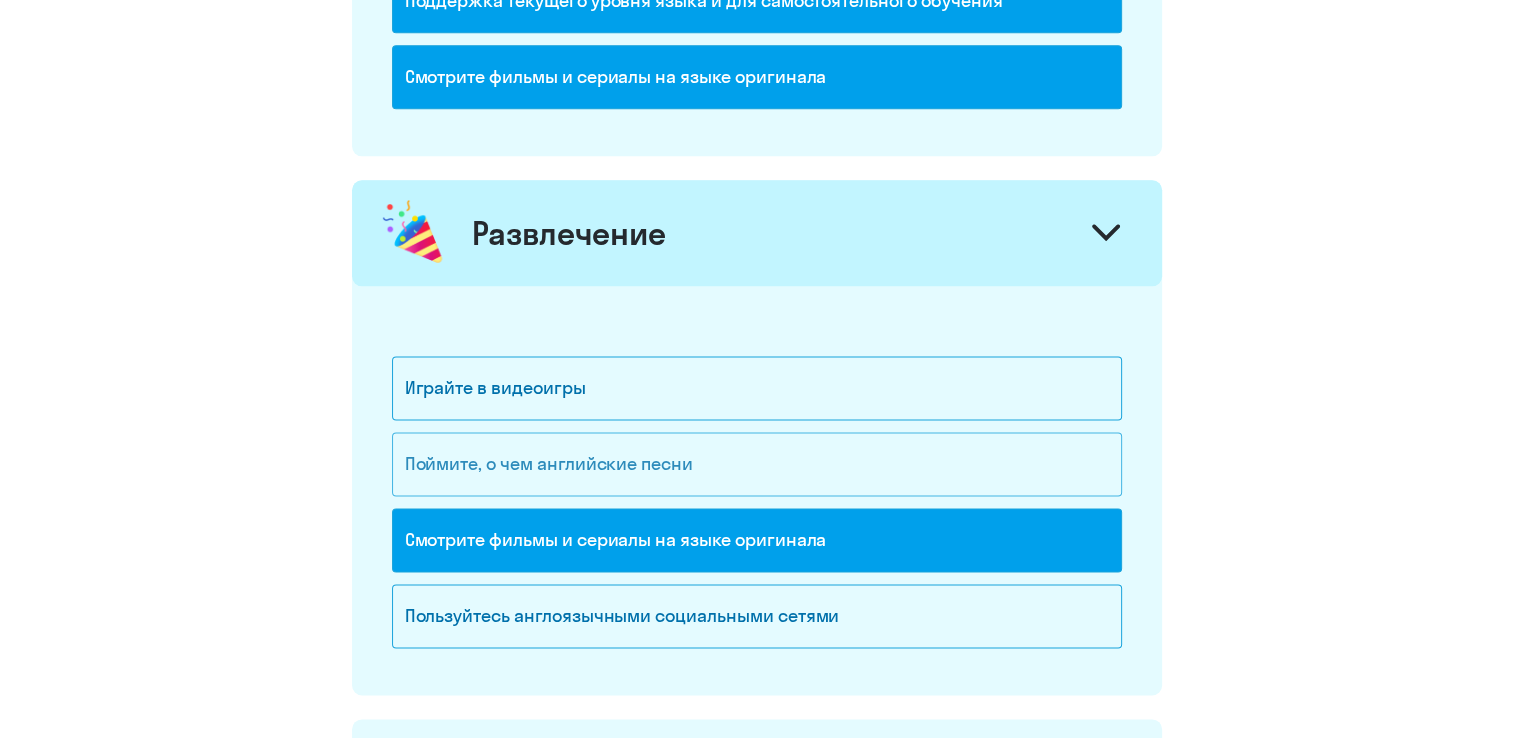 click on "Поймите, о чем английские песни" 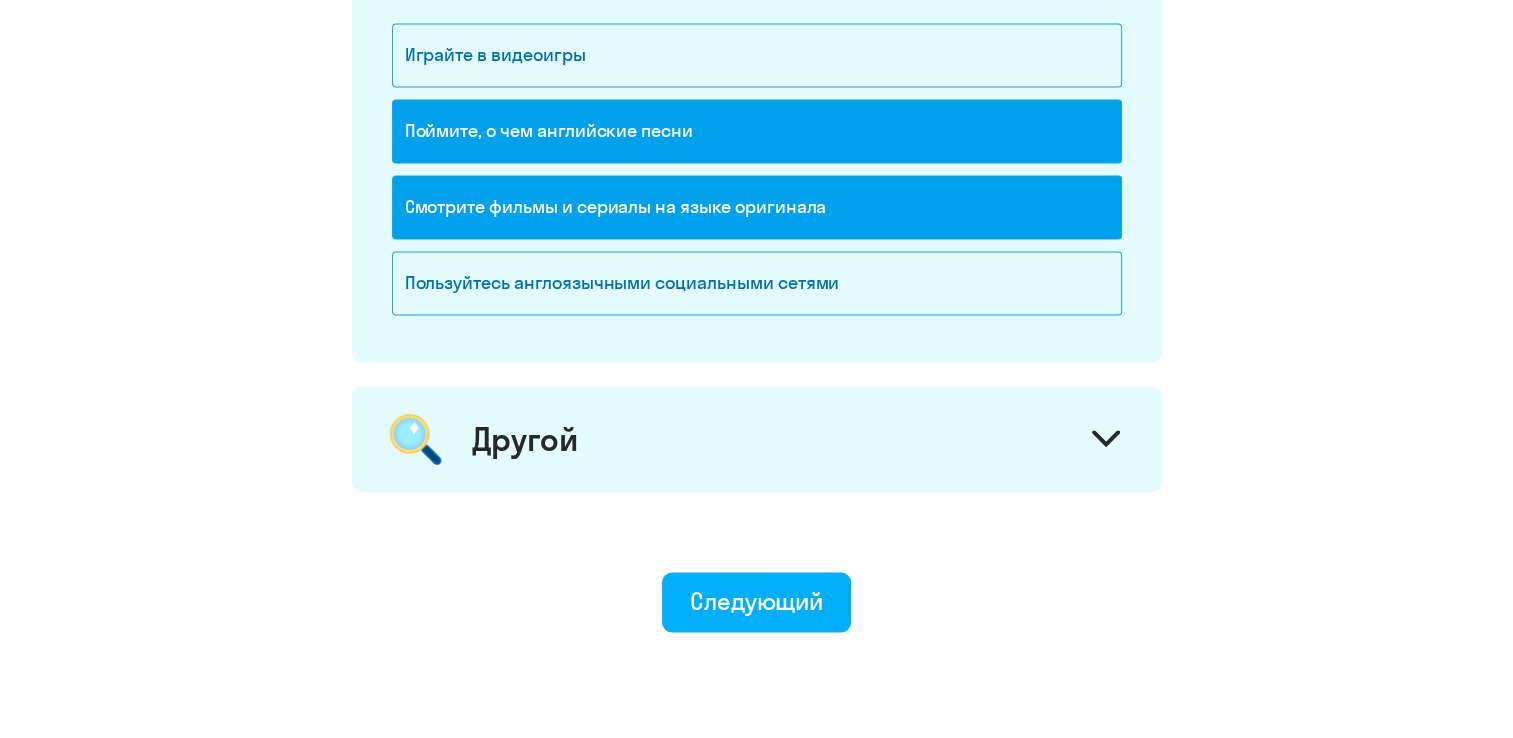 scroll, scrollTop: 2920, scrollLeft: 0, axis: vertical 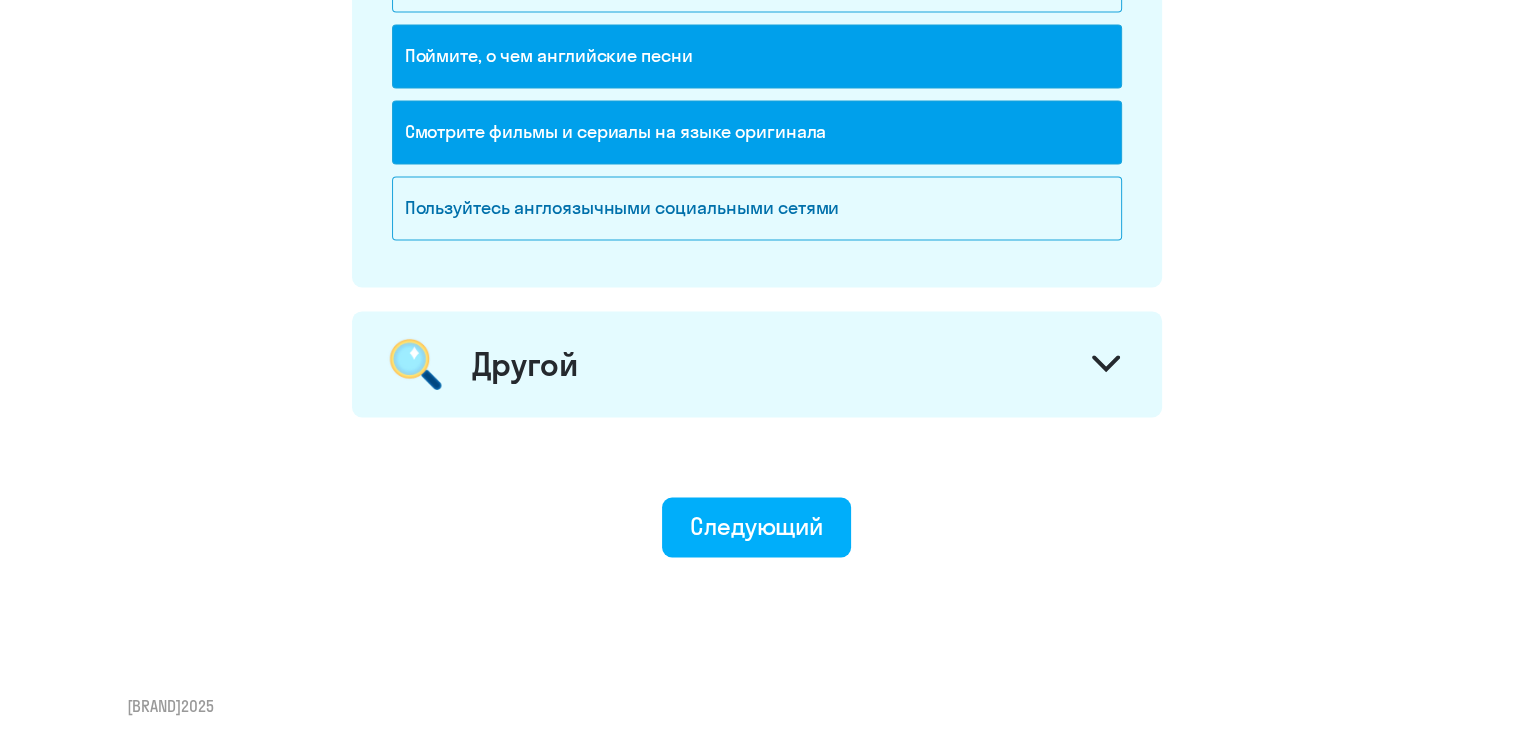 click 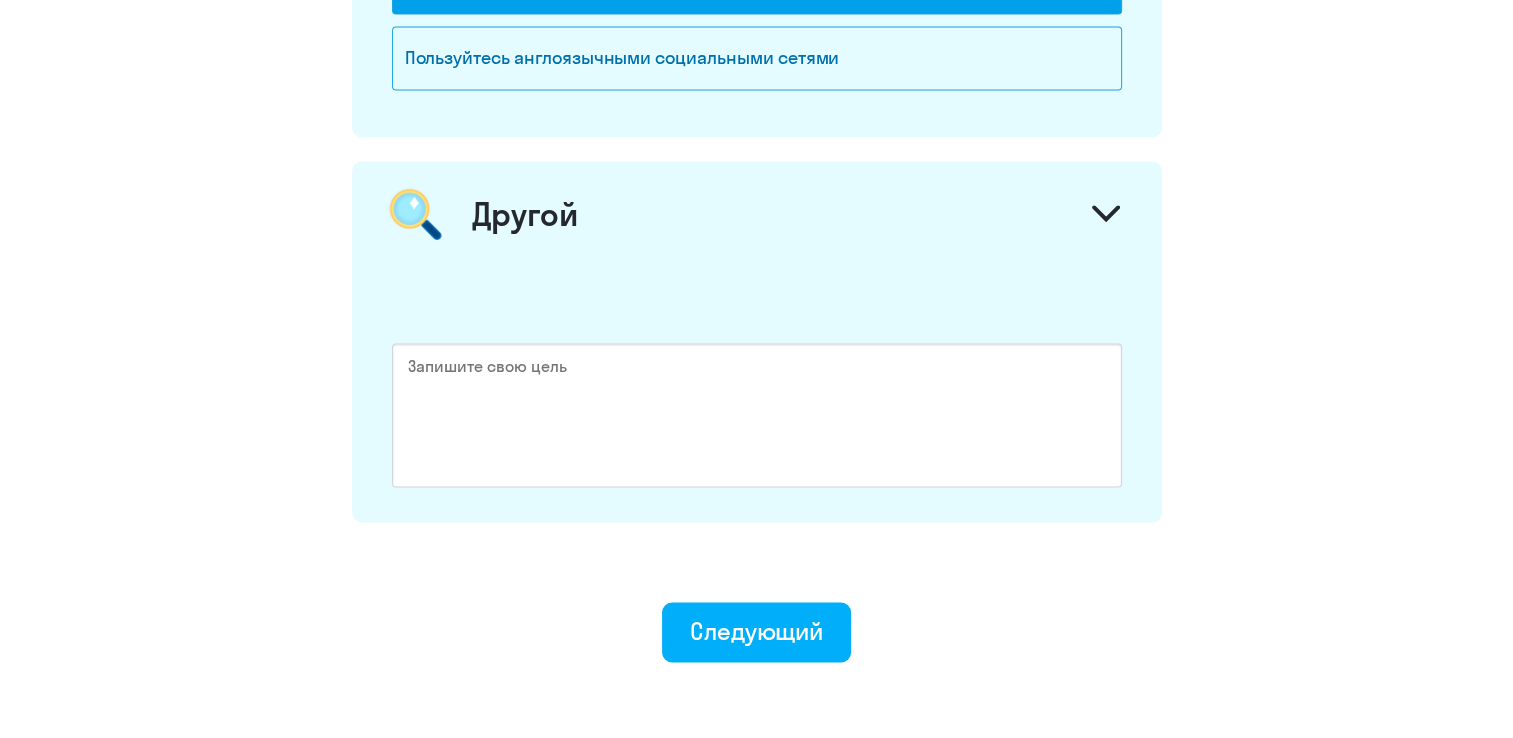 scroll, scrollTop: 3080, scrollLeft: 0, axis: vertical 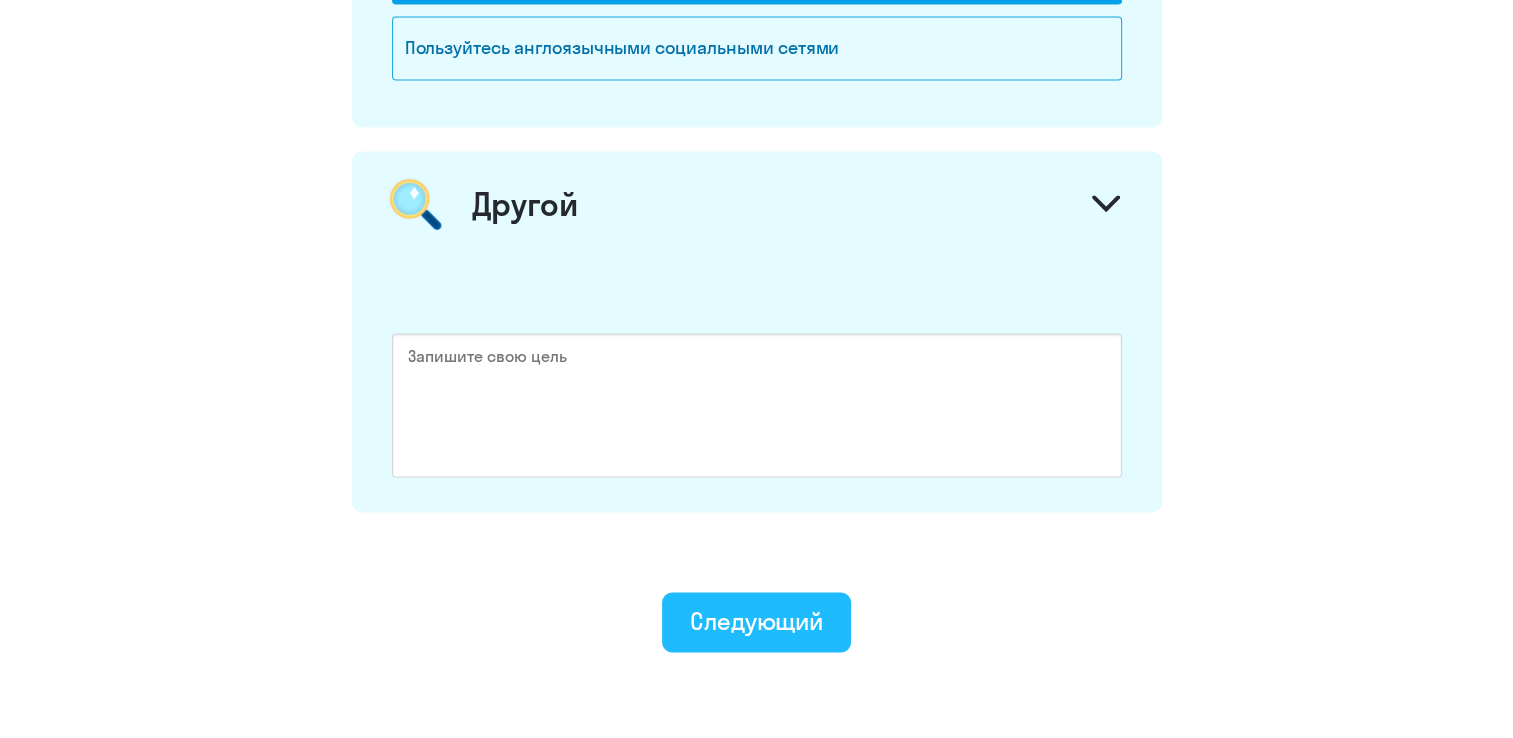 click on "Следующий" 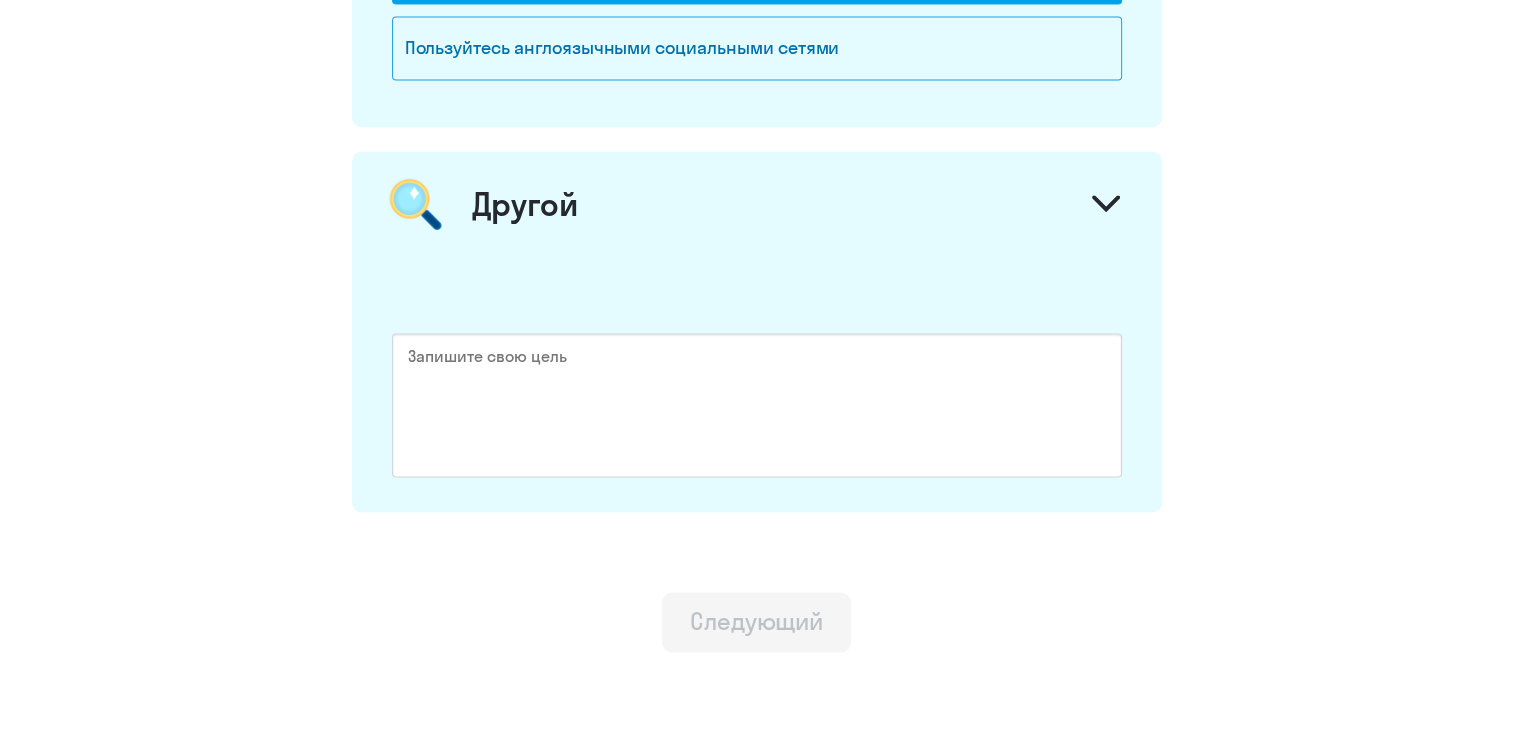 scroll, scrollTop: 0, scrollLeft: 0, axis: both 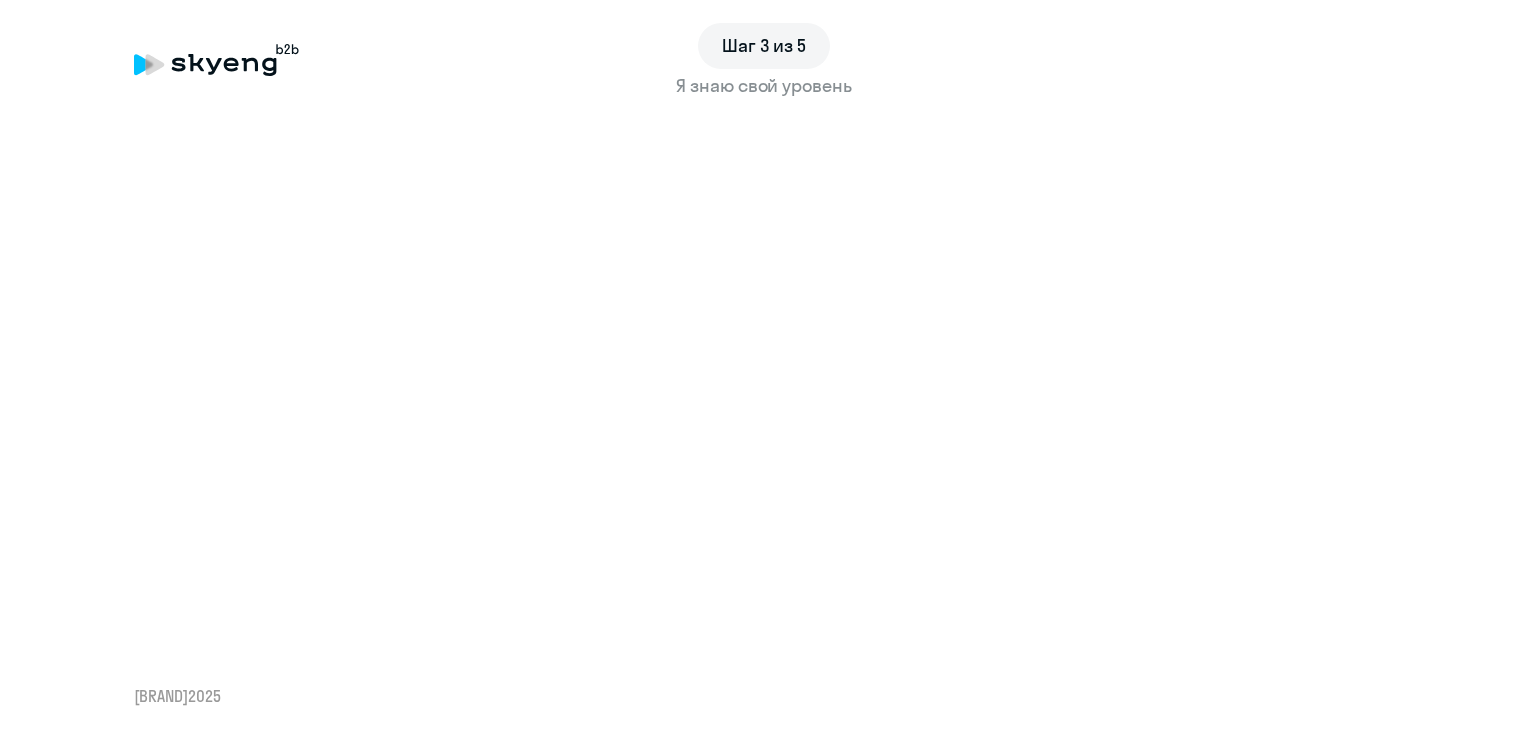 drag, startPoint x: 1524, startPoint y: 382, endPoint x: 1527, endPoint y: 592, distance: 210.02142 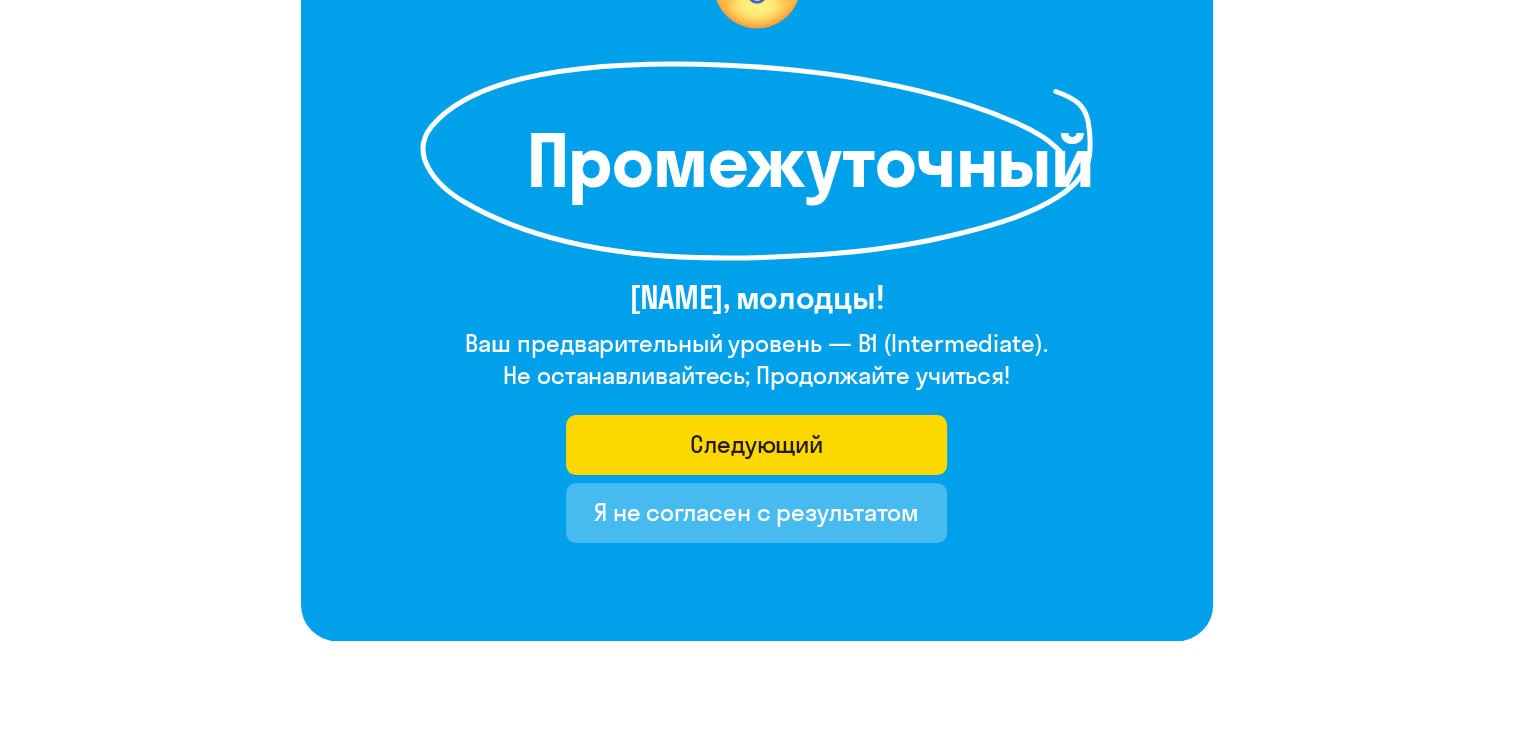 scroll, scrollTop: 280, scrollLeft: 0, axis: vertical 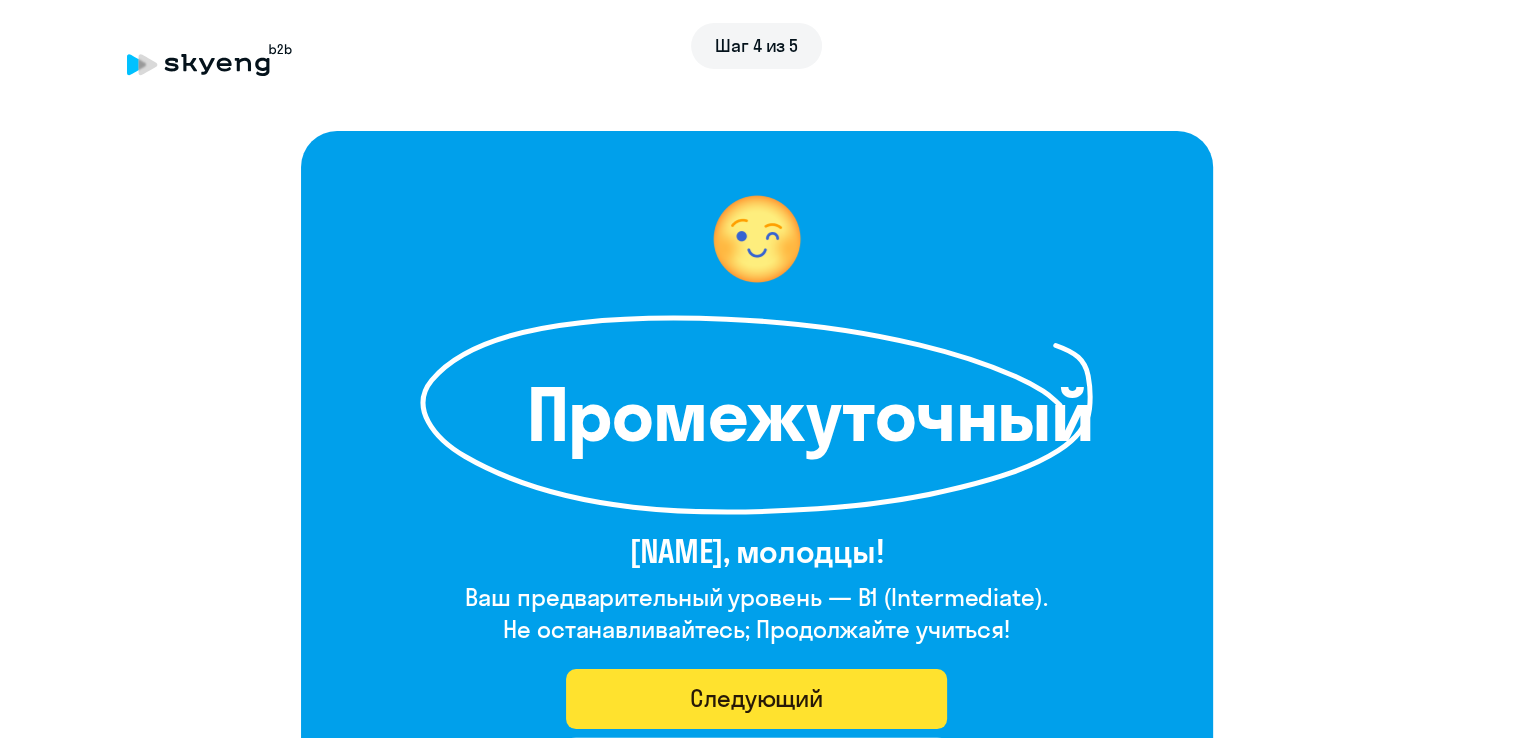 click on "Следующий" 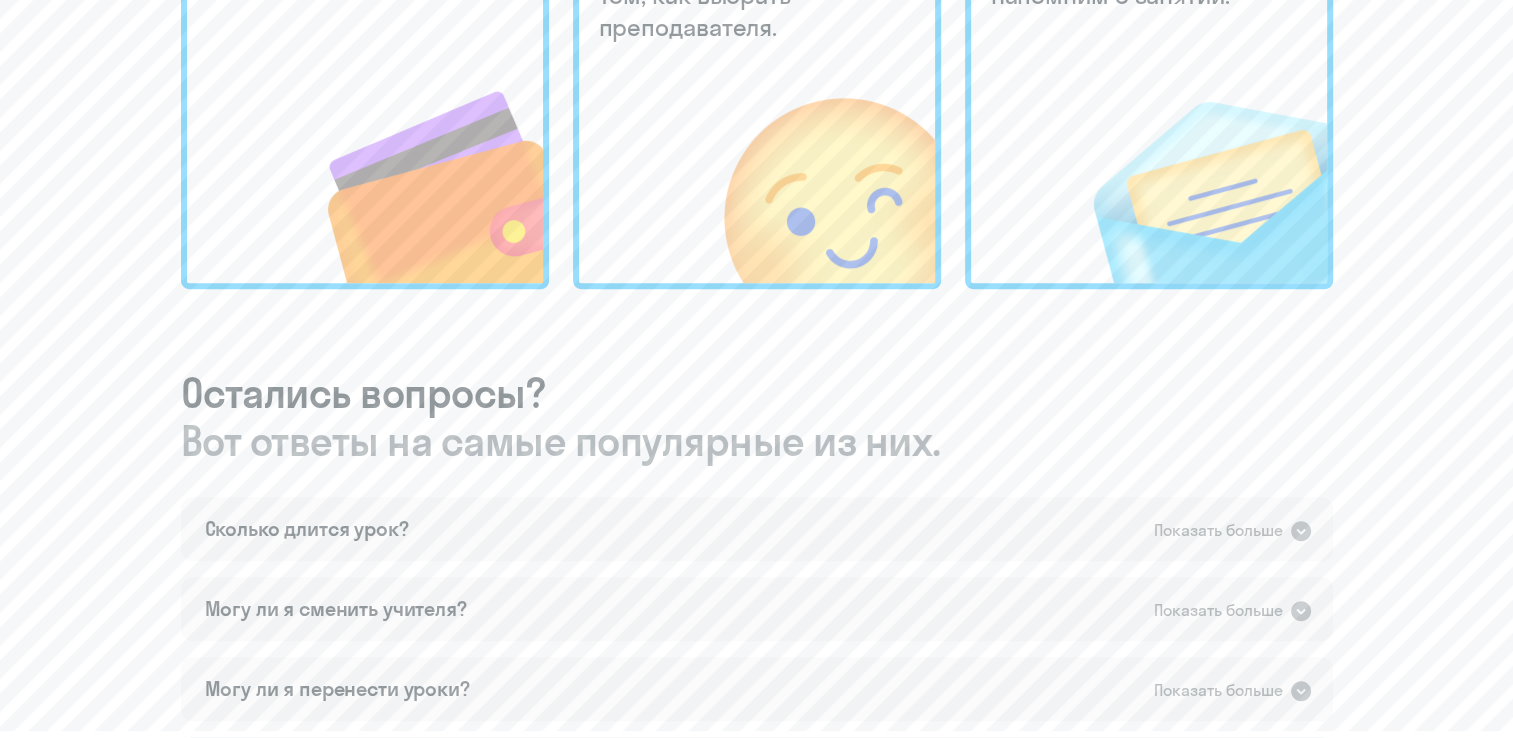 scroll, scrollTop: 852, scrollLeft: 0, axis: vertical 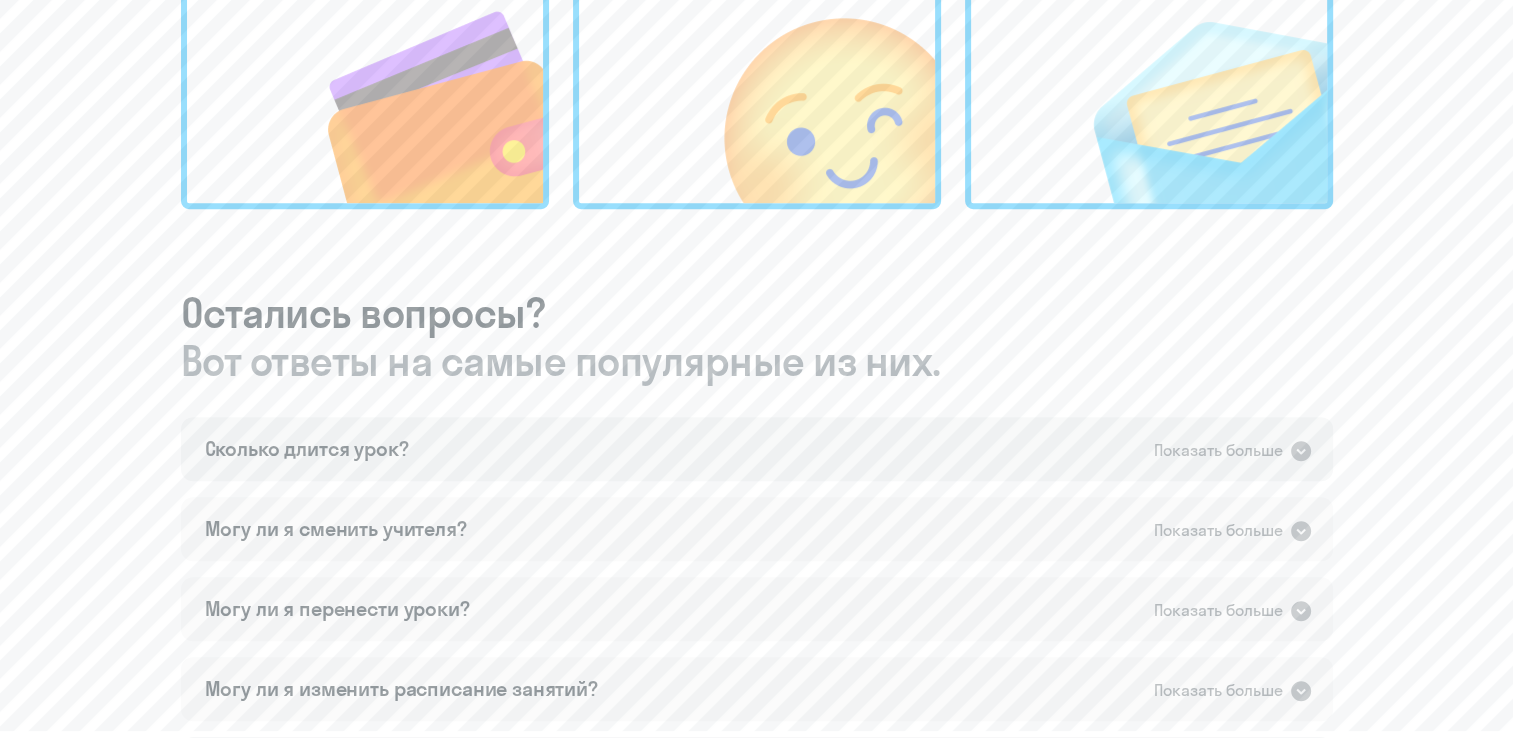 click 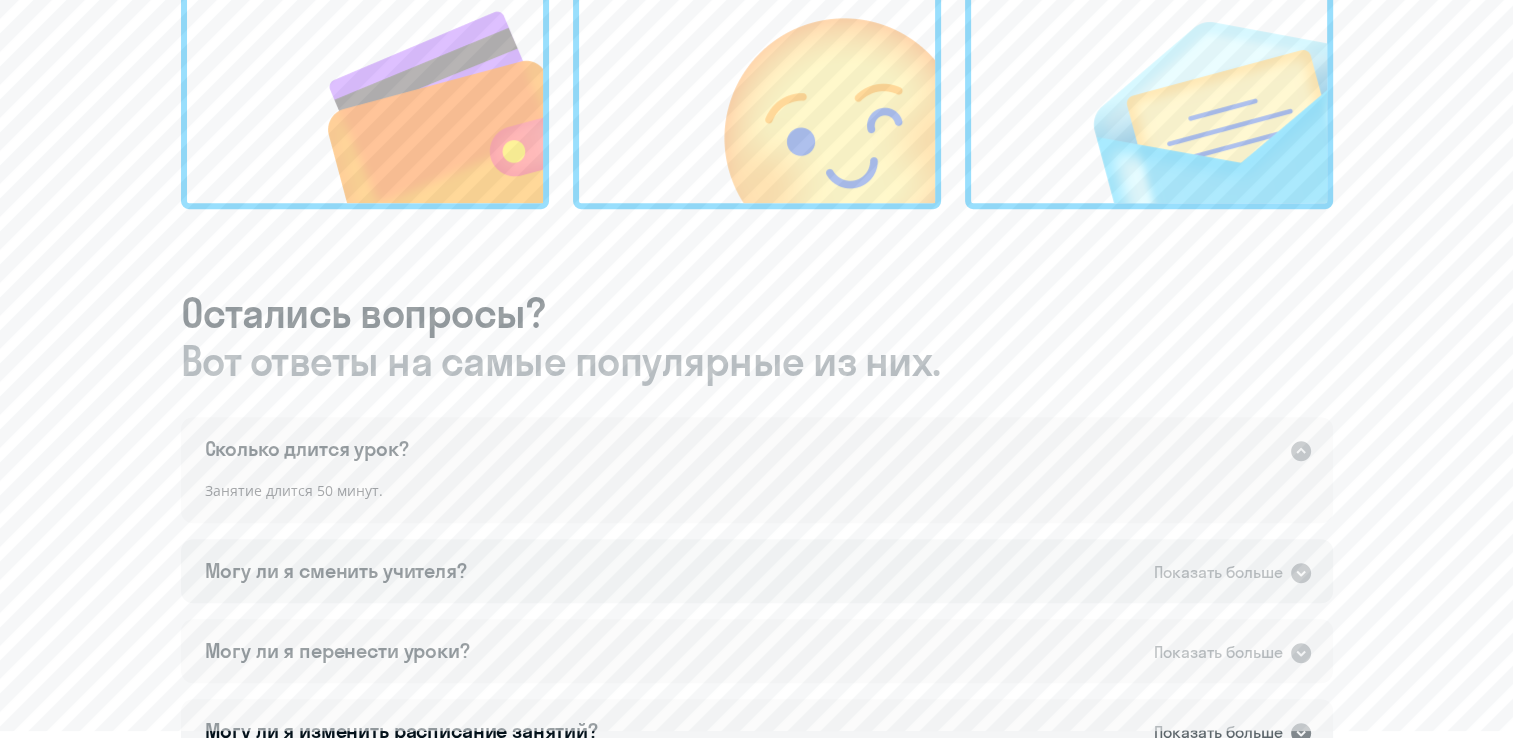 click 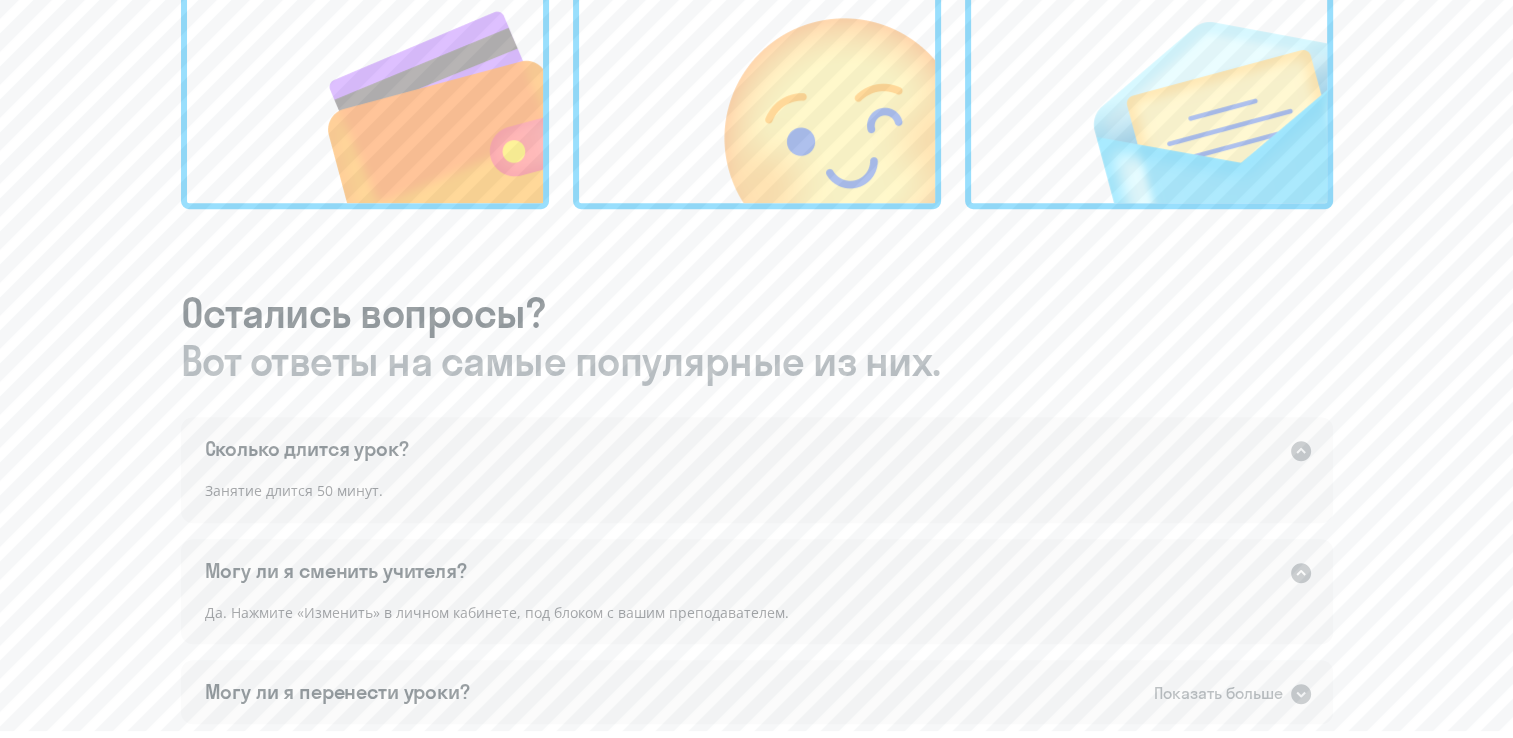 click on "Шаг 5 из 5  To Be Continued... Мы завершили вводную часть Вот что вас ждет дальше Дождитесь пополнения баланса от компании. После этого вы получите электронное письмо с инструкцией о том, как выбрать преподавателя. В день вашего первого урока мы отправим вам электронное письмо и напомним о занятии. Остались вопросы? Вот ответы на самые популярные из них.  Сколько длится урок?   Показать больше   Занятие длится 50 минут.   Могу ли я сменить учителя?   Показать больше   Могу ли я перенести уроки?   Показать больше   Показать больше  [BRAND]  2025" 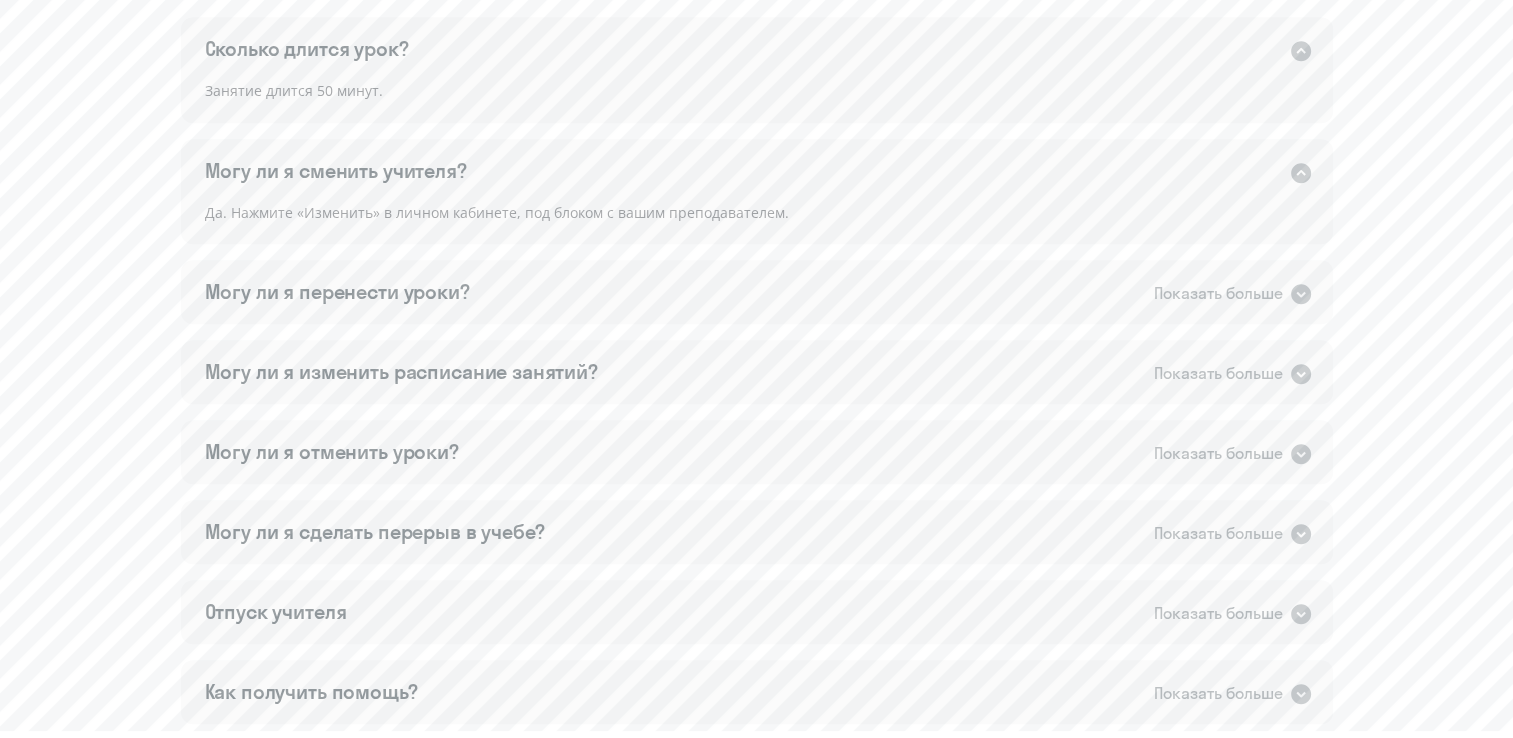 scroll, scrollTop: 1436, scrollLeft: 0, axis: vertical 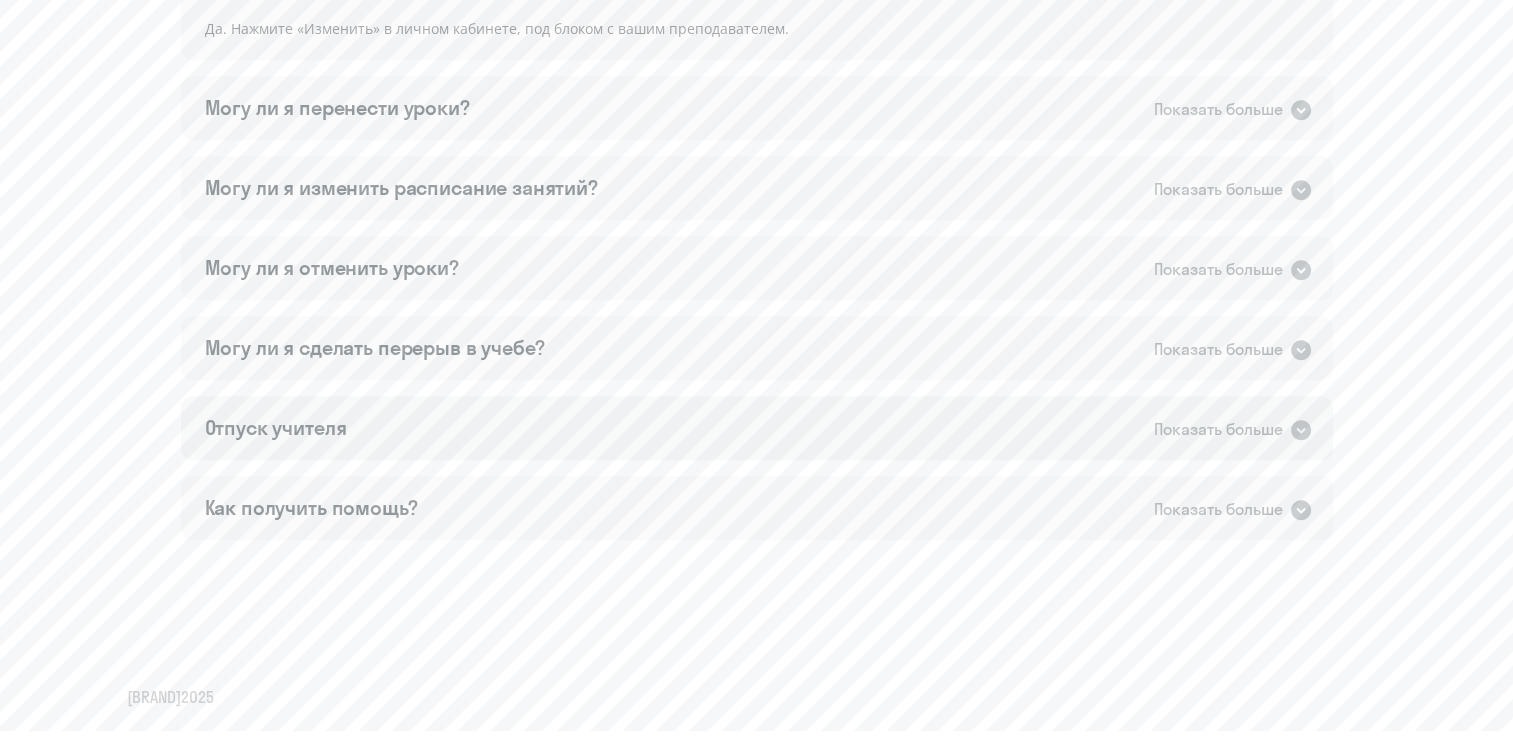 click 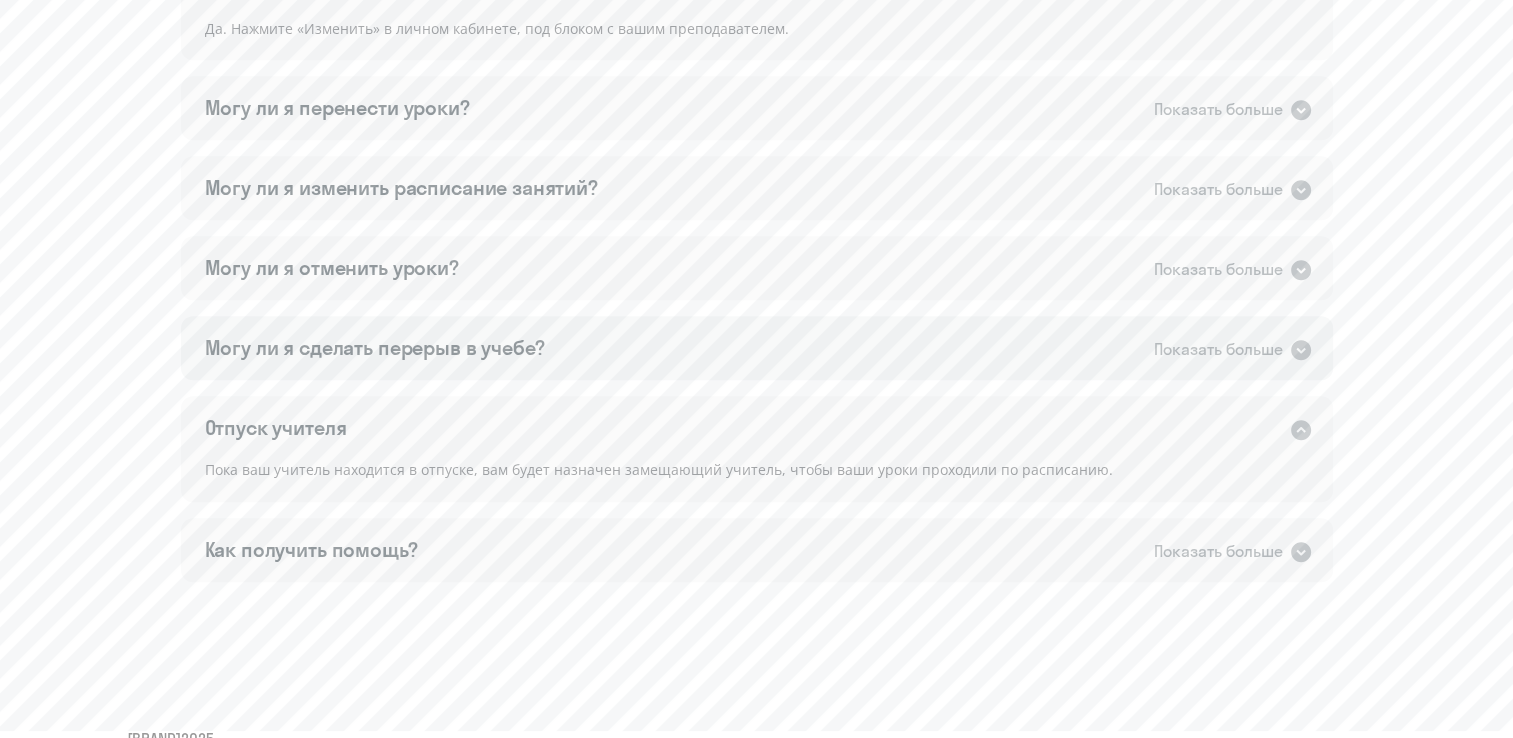 click 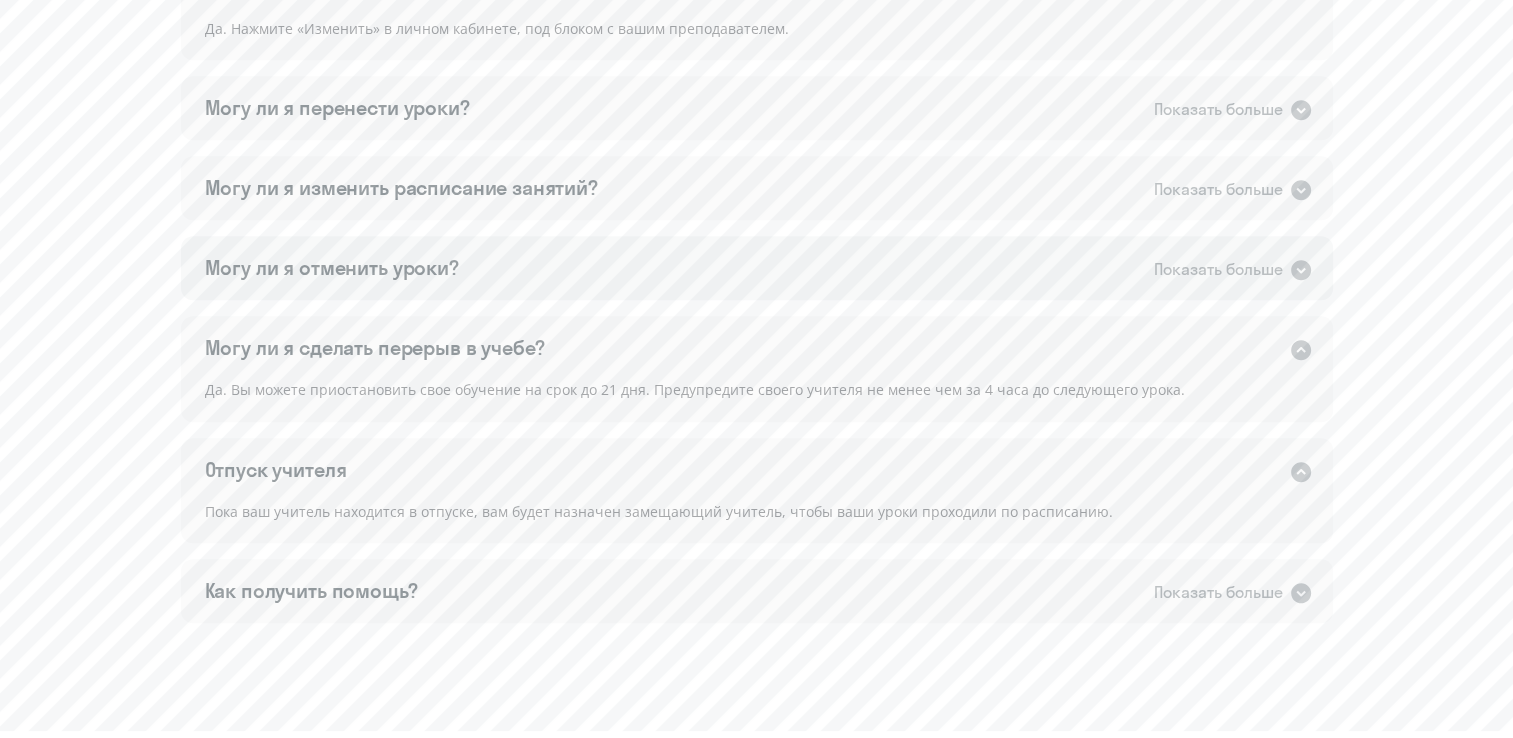 click 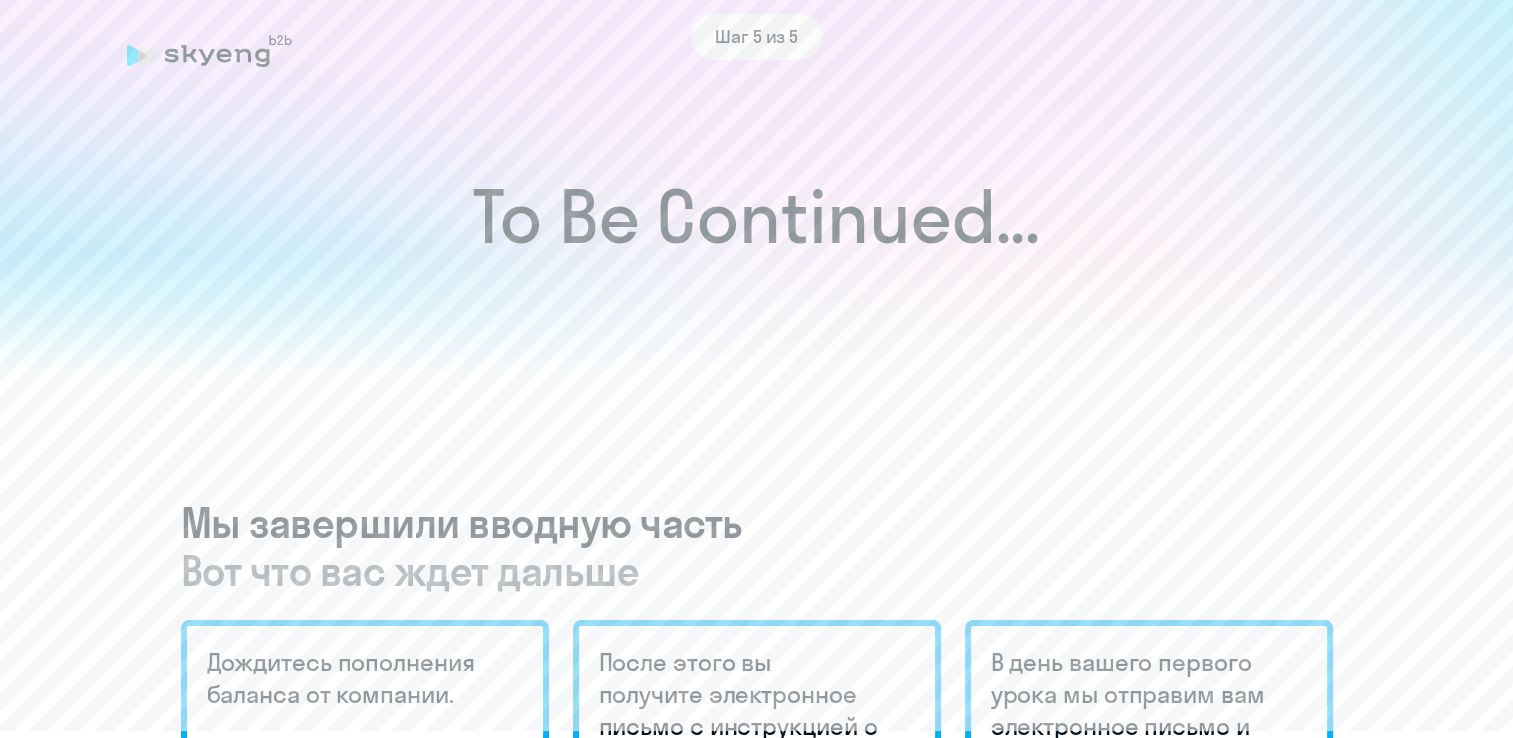 scroll, scrollTop: 0, scrollLeft: 0, axis: both 